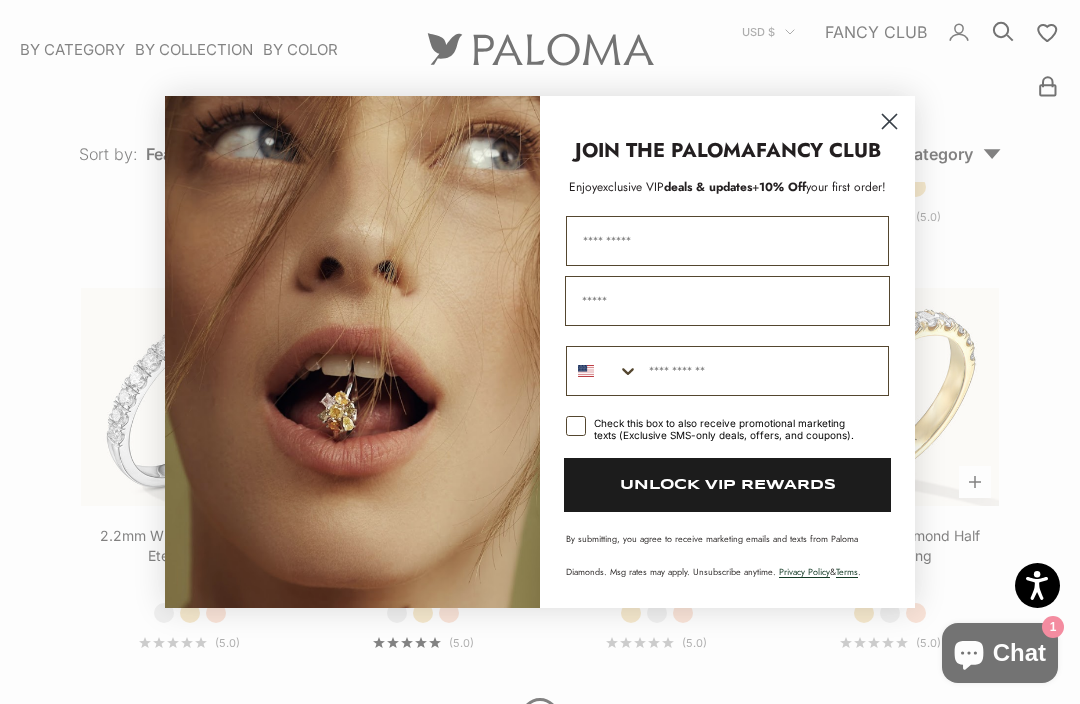 scroll, scrollTop: 3127, scrollLeft: 0, axis: vertical 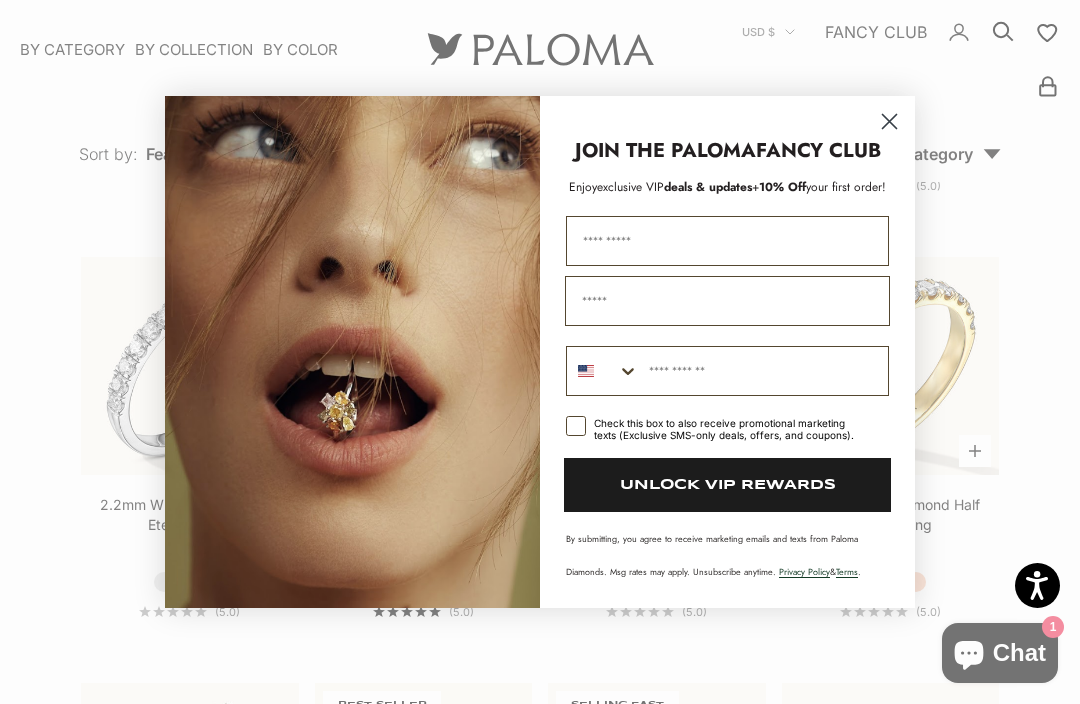 click 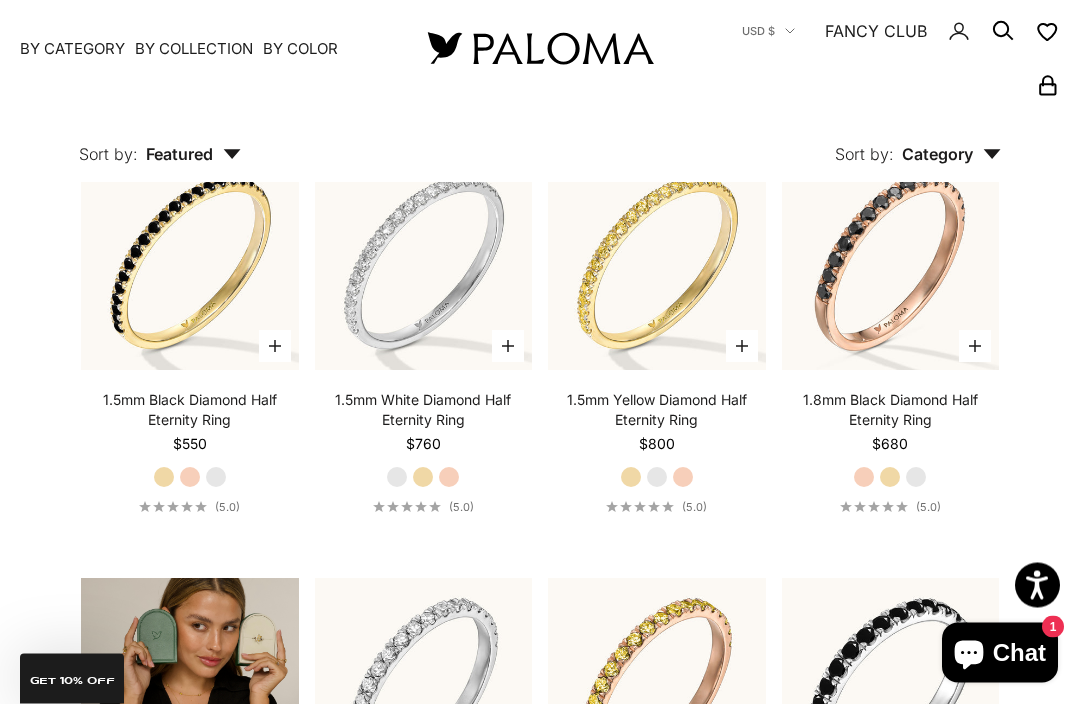 scroll, scrollTop: 2381, scrollLeft: 0, axis: vertical 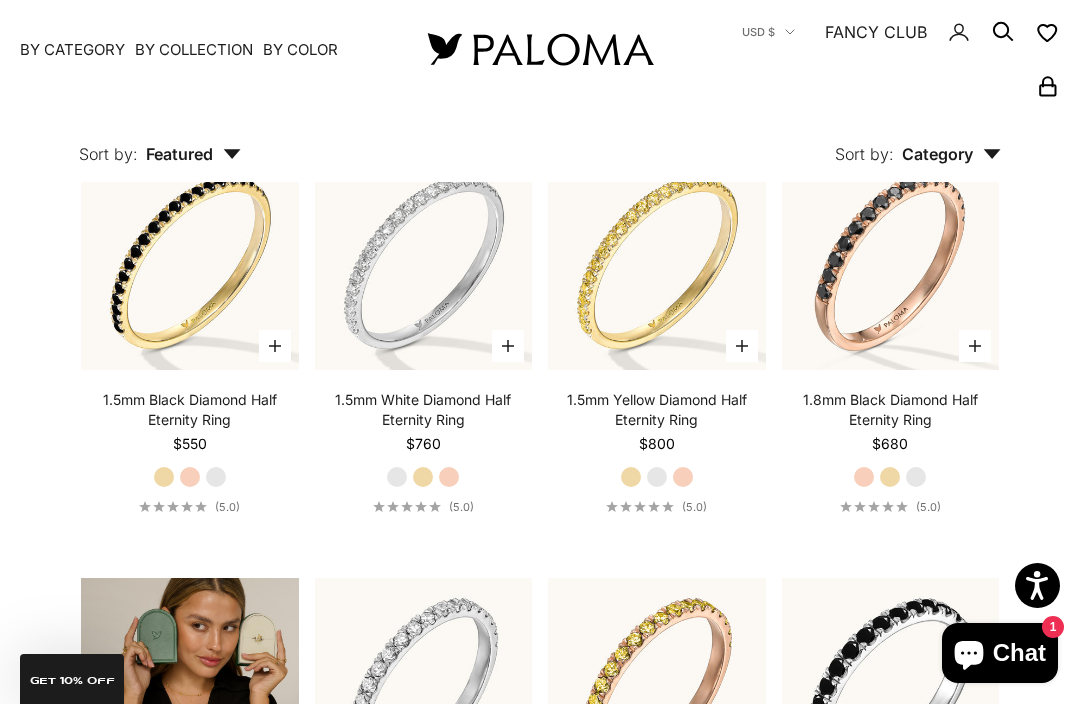 click at bounding box center [890, 260] 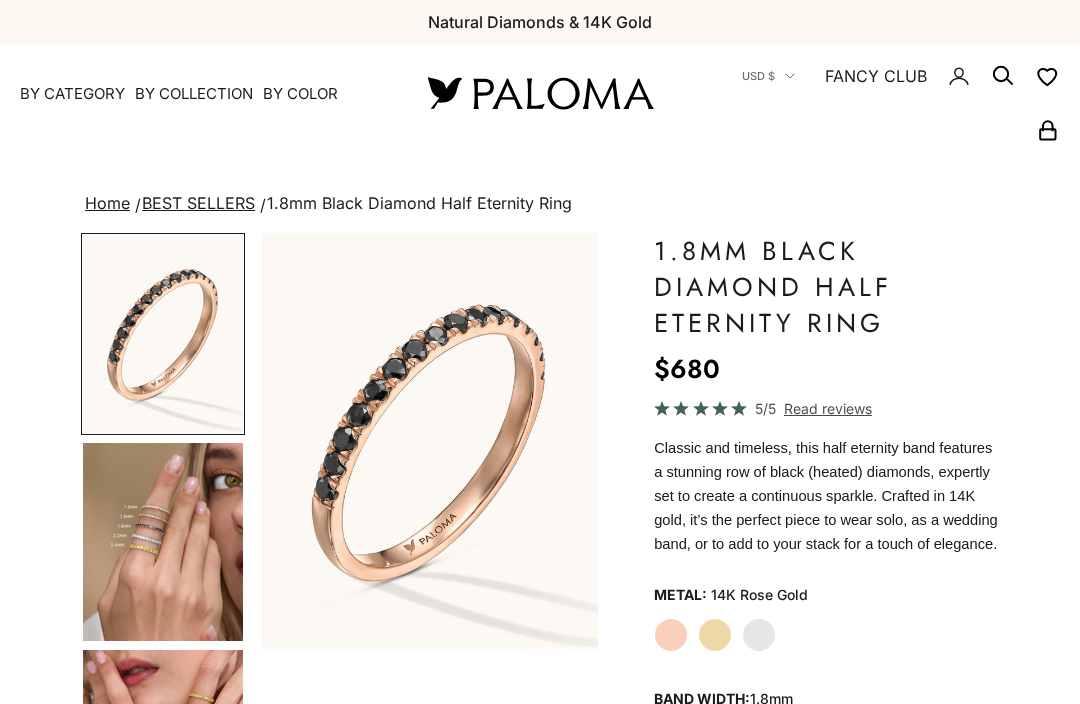 scroll, scrollTop: 0, scrollLeft: 0, axis: both 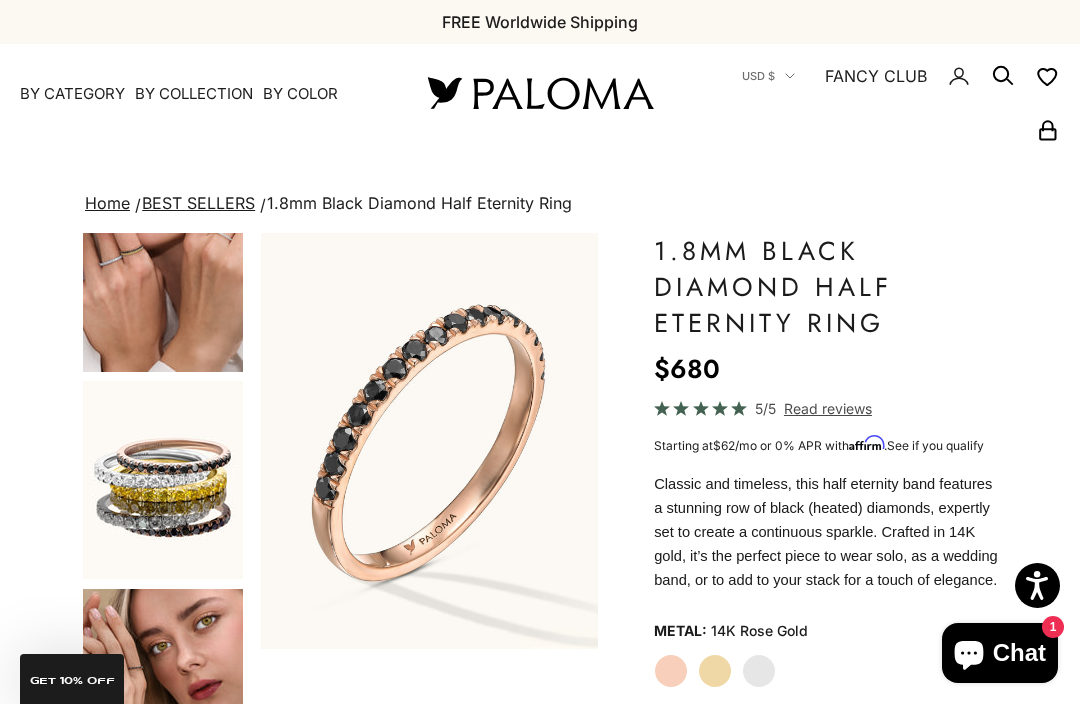 click on "By Collection" at bounding box center [194, 94] 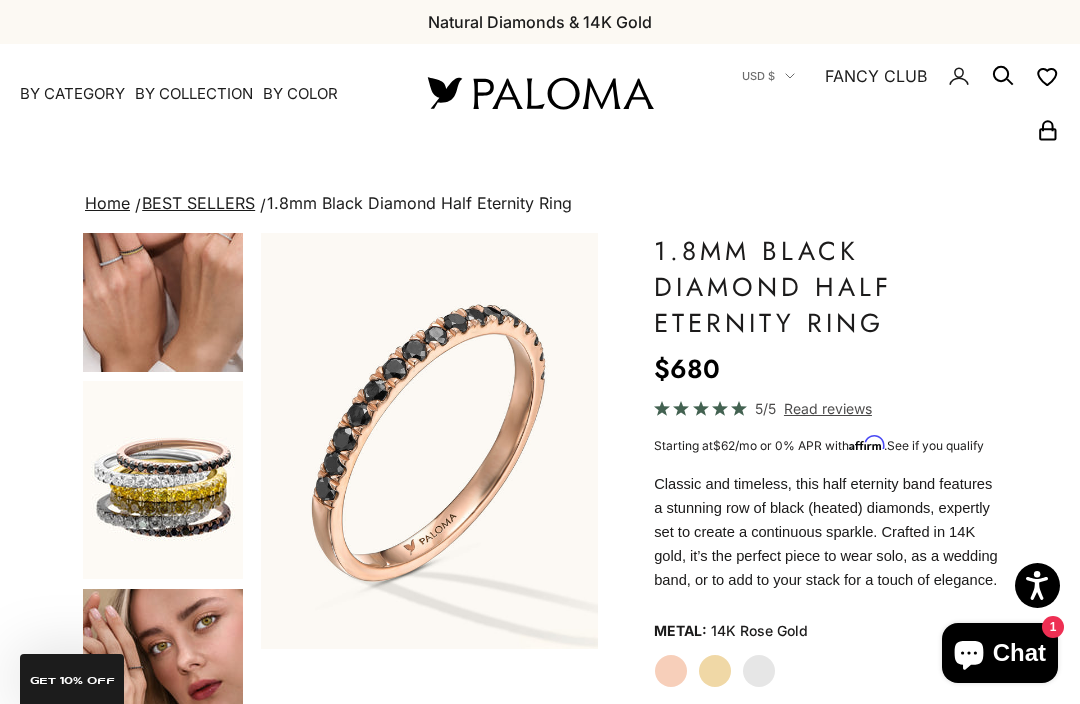 click on "By Category" at bounding box center [72, 94] 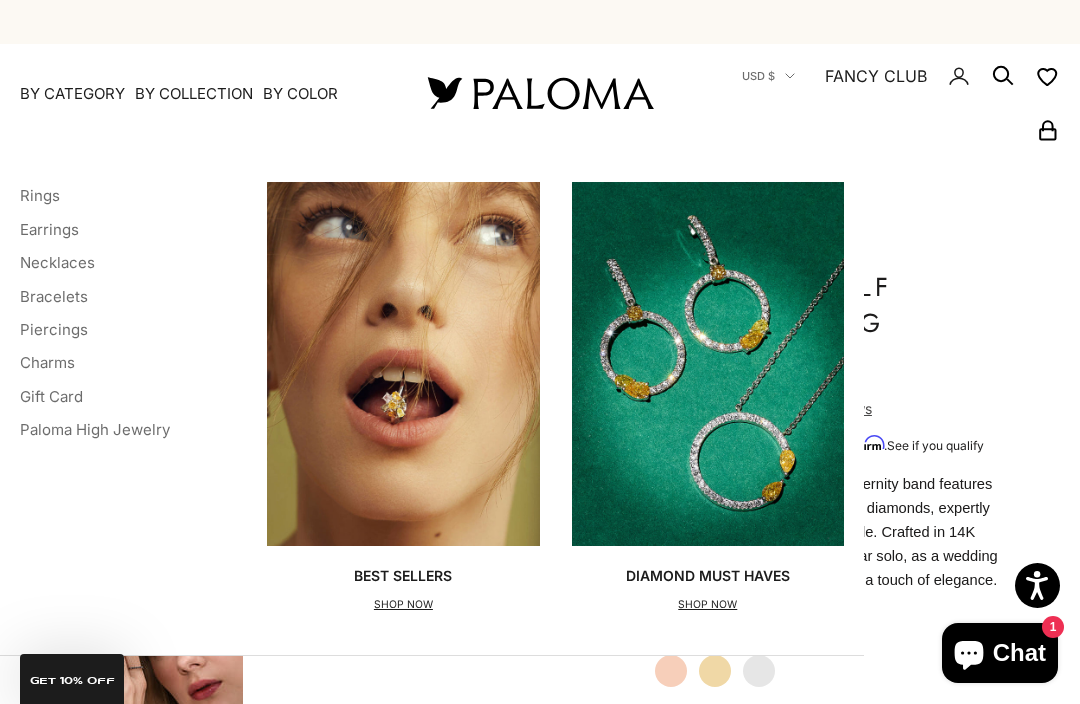 click on "Earrings" at bounding box center (49, 229) 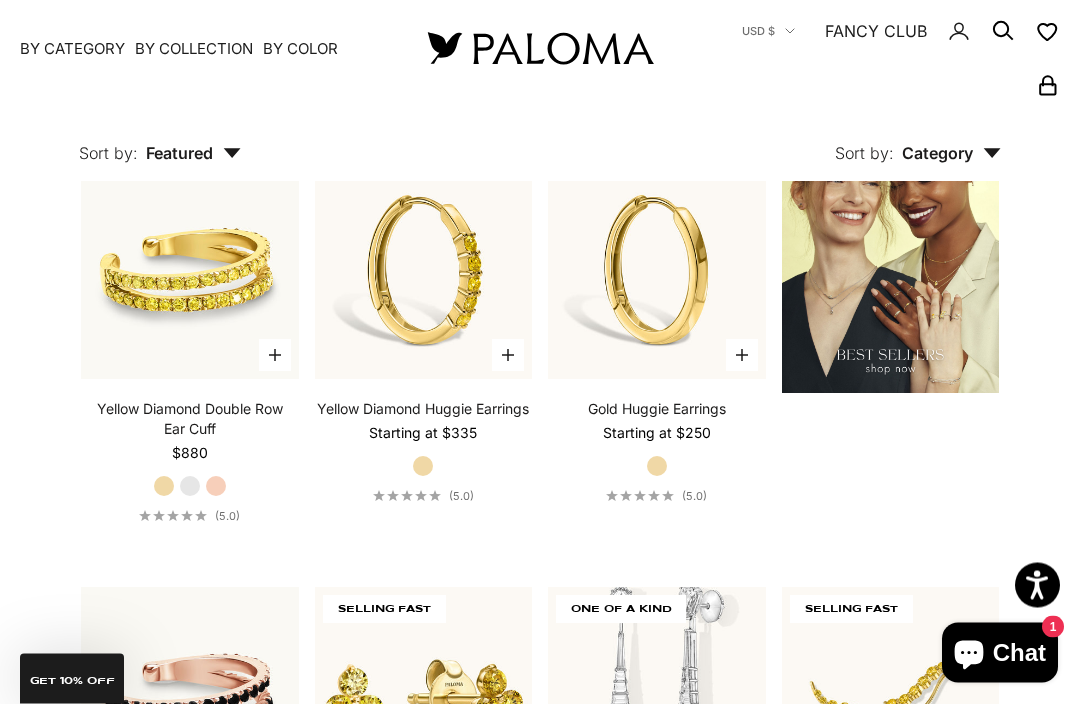 scroll, scrollTop: 2167, scrollLeft: 0, axis: vertical 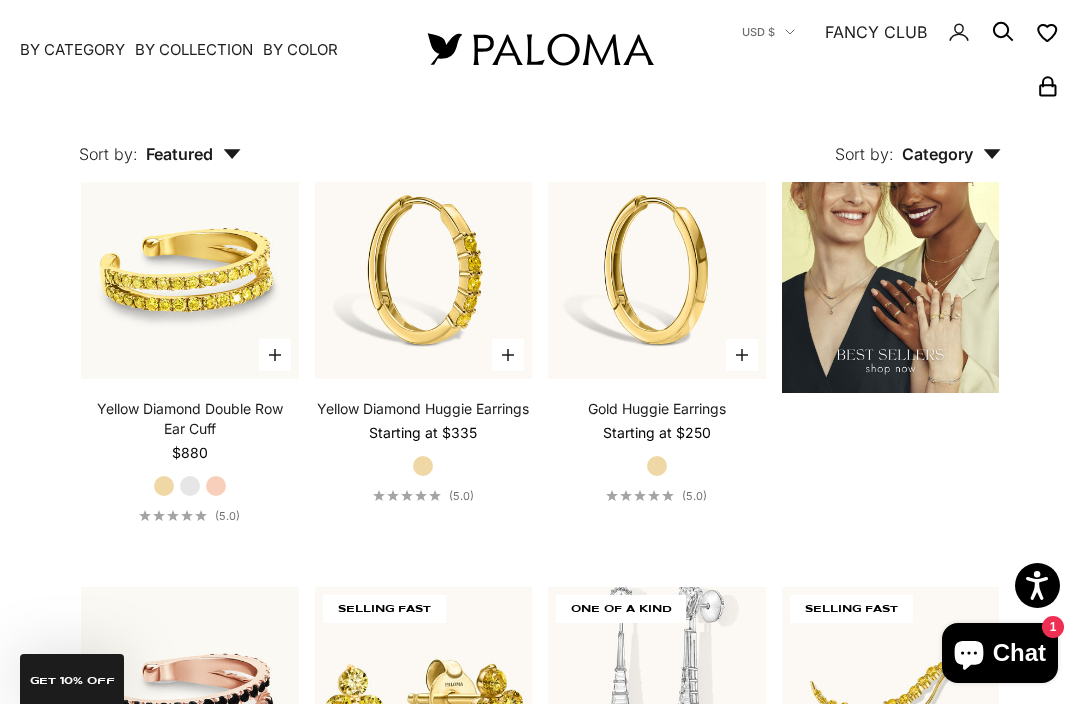 click at bounding box center (423, 270) 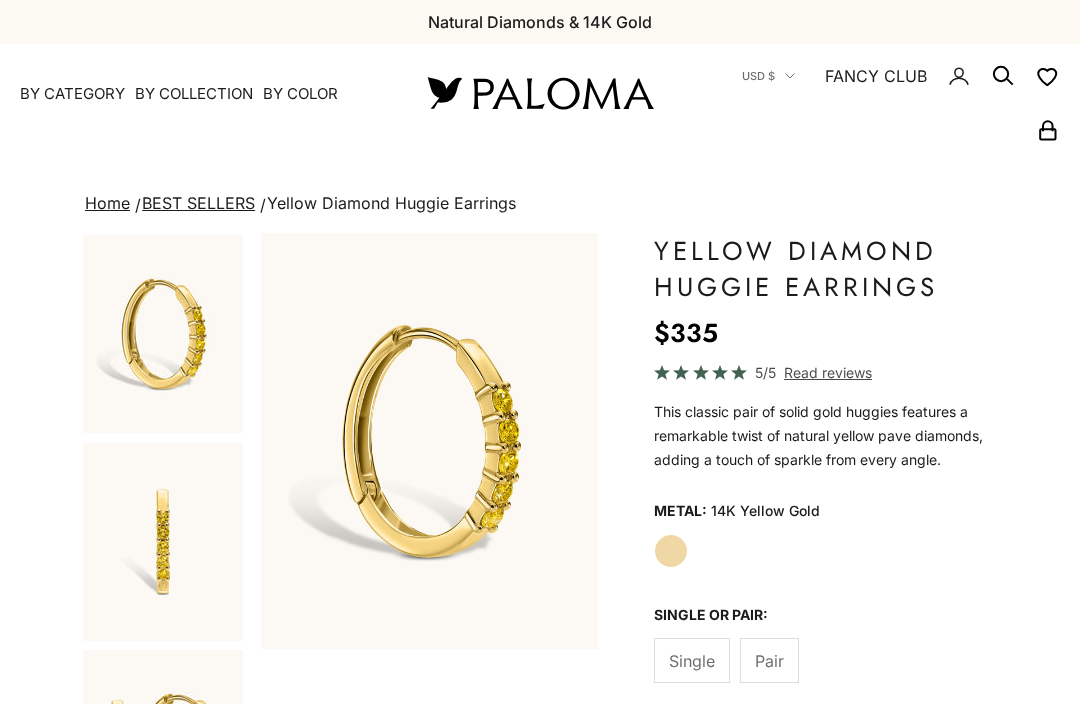 scroll, scrollTop: 0, scrollLeft: 0, axis: both 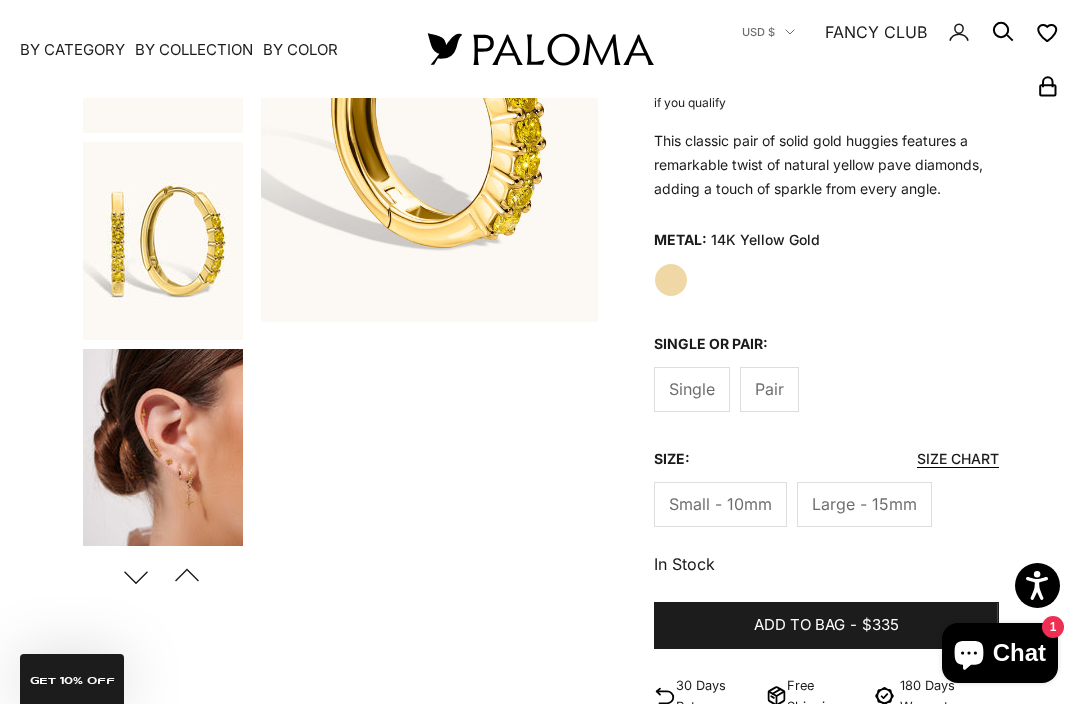 click at bounding box center [163, 448] 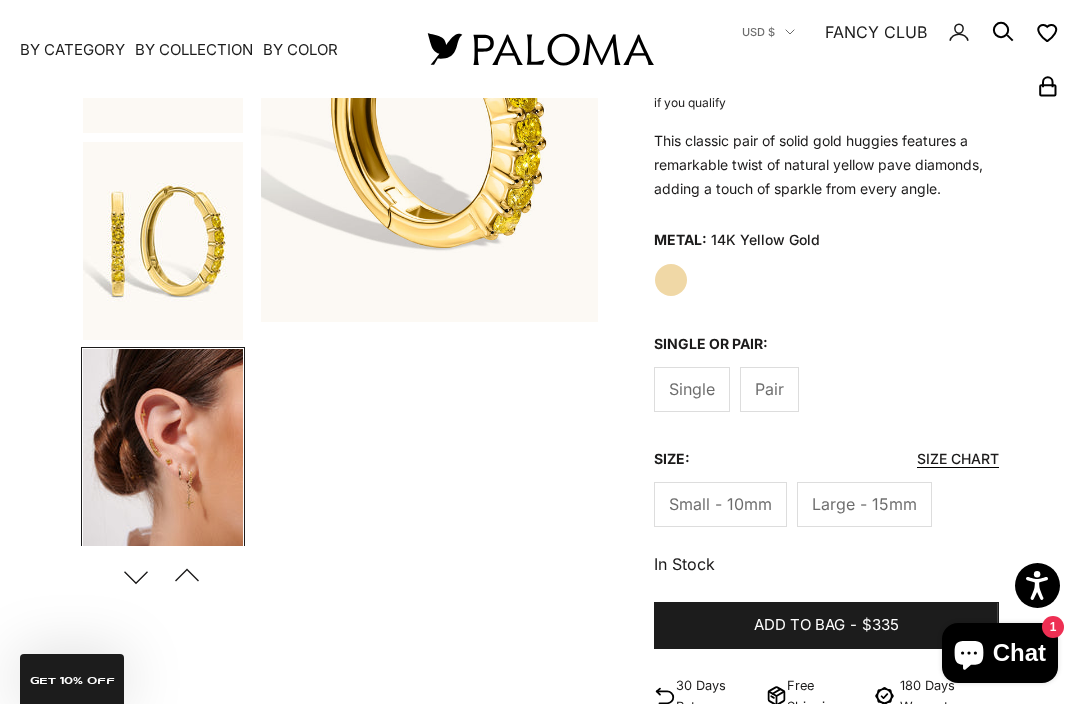 scroll, scrollTop: 369, scrollLeft: 0, axis: vertical 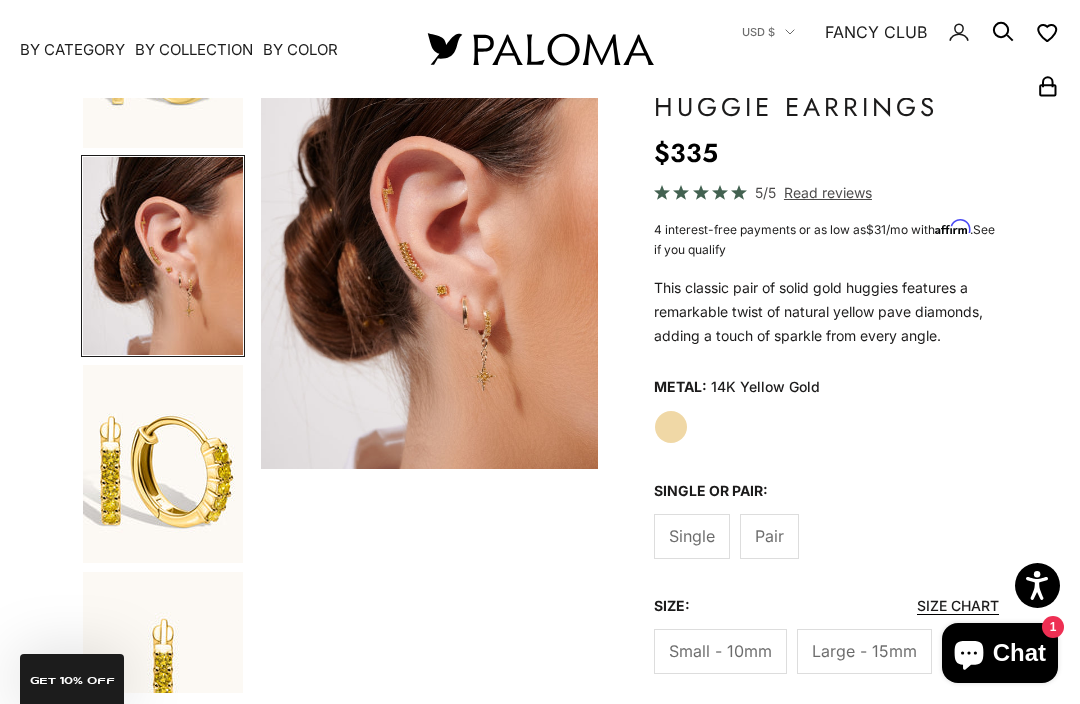 click at bounding box center (163, 464) 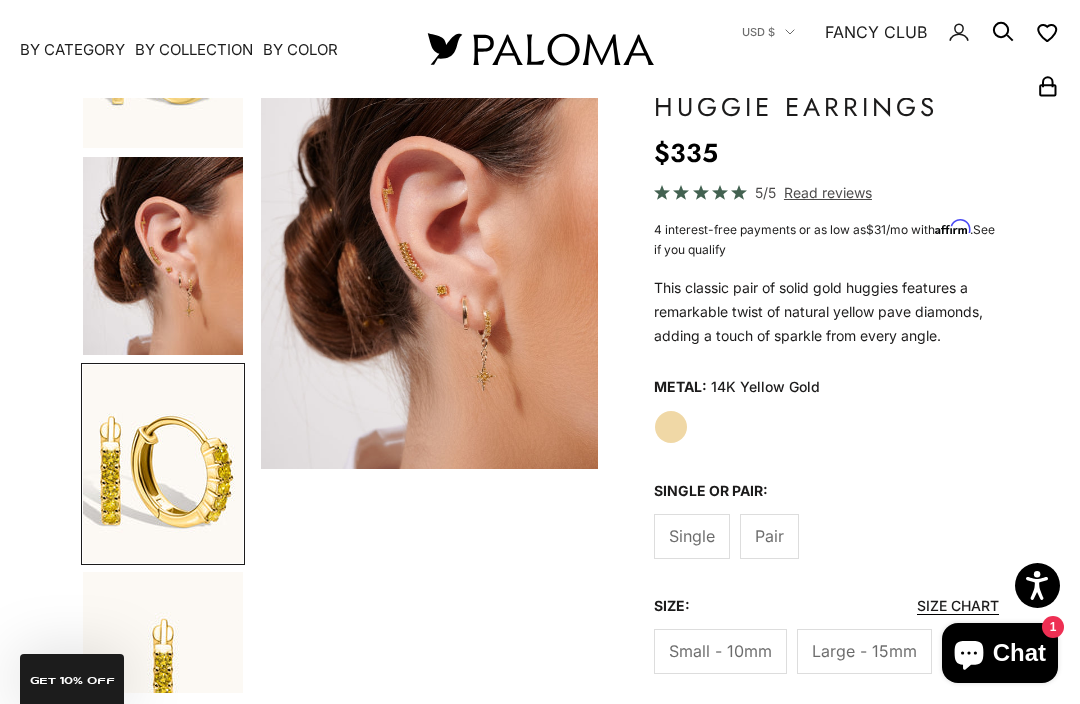 scroll, scrollTop: 0, scrollLeft: 1391, axis: horizontal 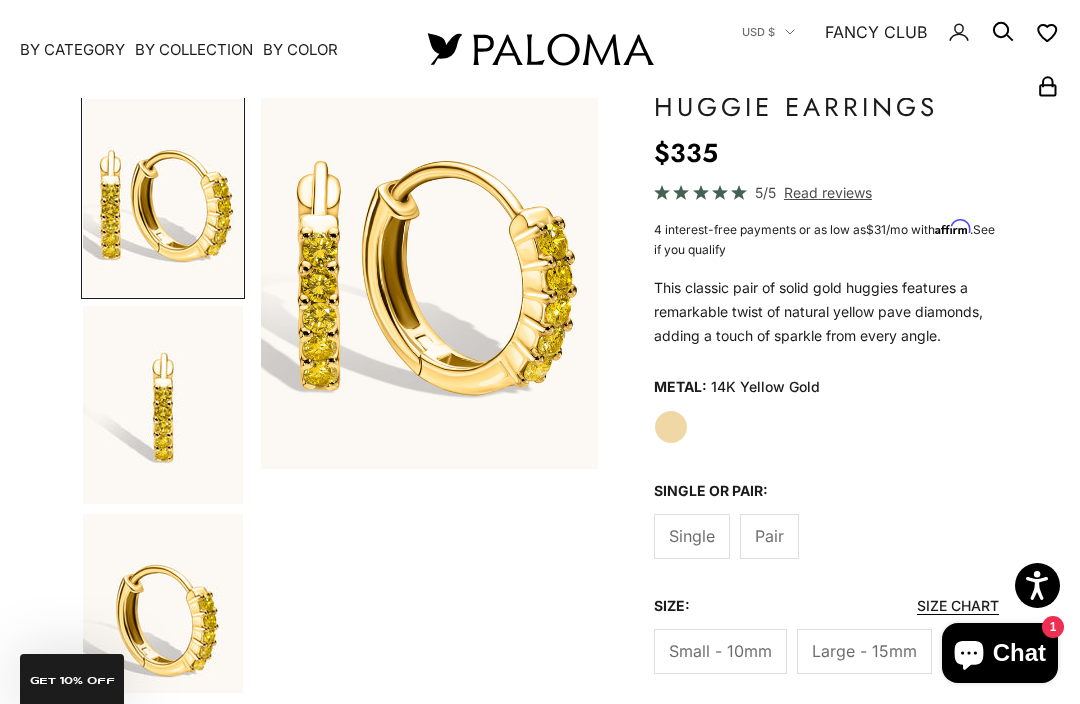 click at bounding box center (163, 405) 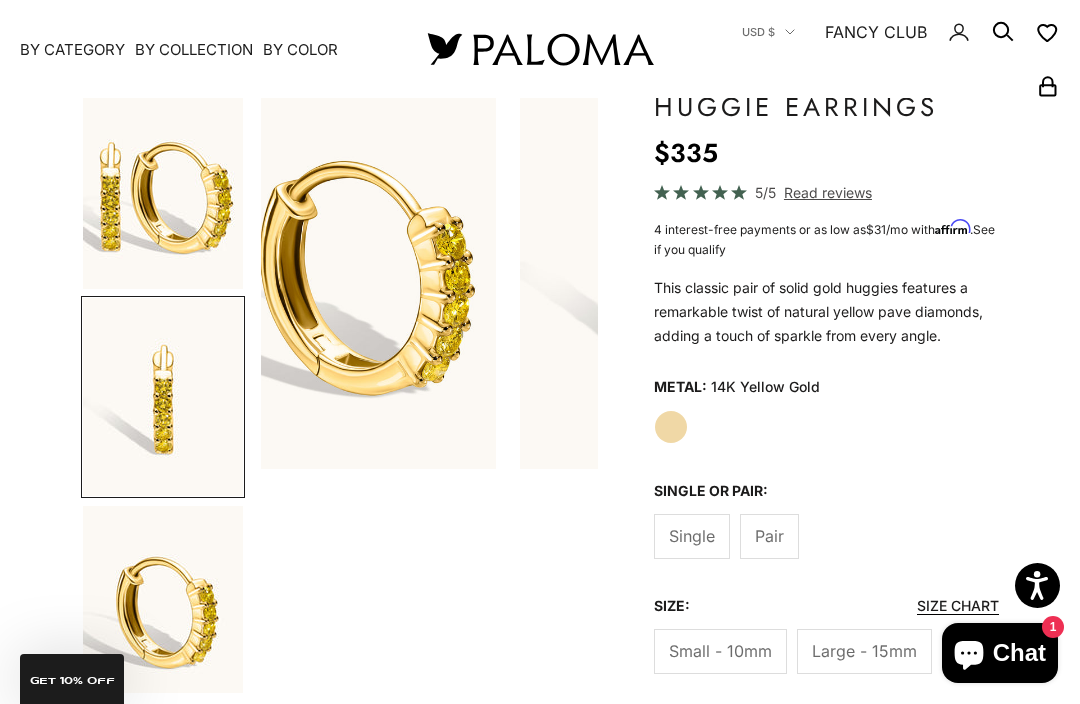 scroll, scrollTop: 809, scrollLeft: 0, axis: vertical 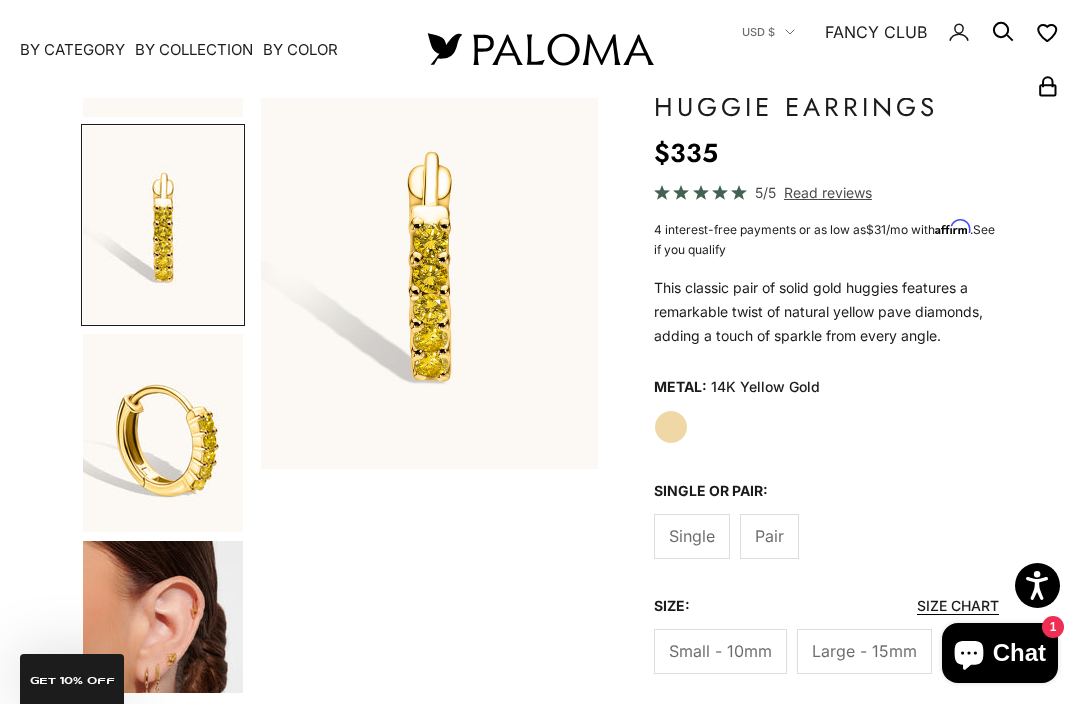 click at bounding box center [163, 433] 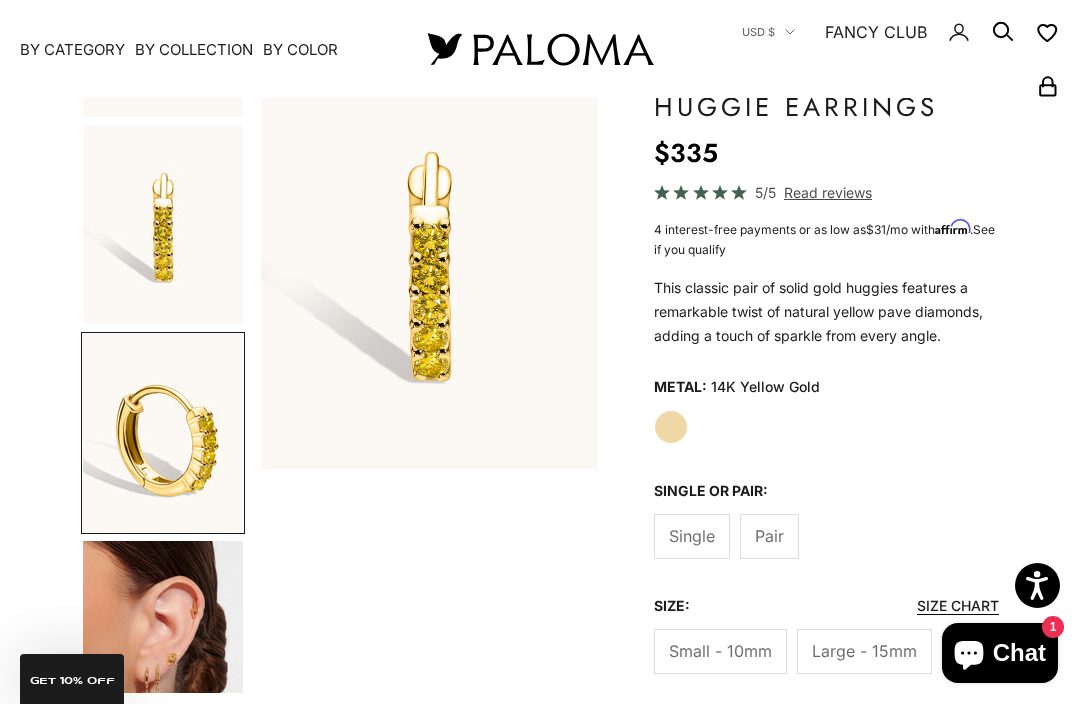 scroll, scrollTop: 988, scrollLeft: 0, axis: vertical 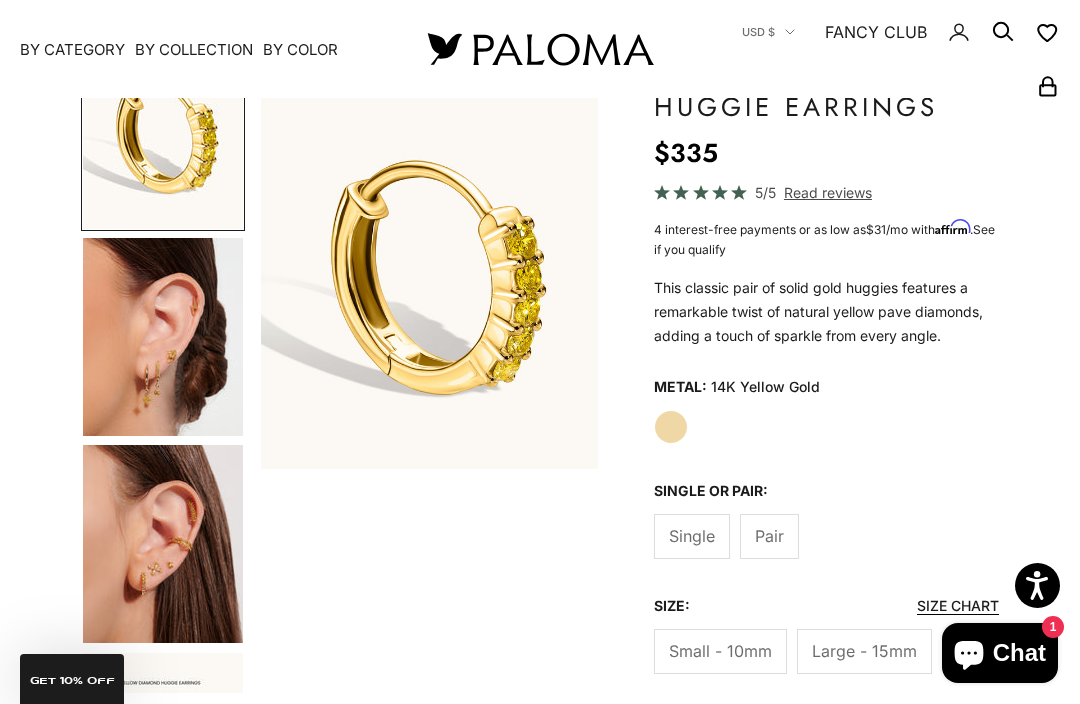 click at bounding box center (163, 337) 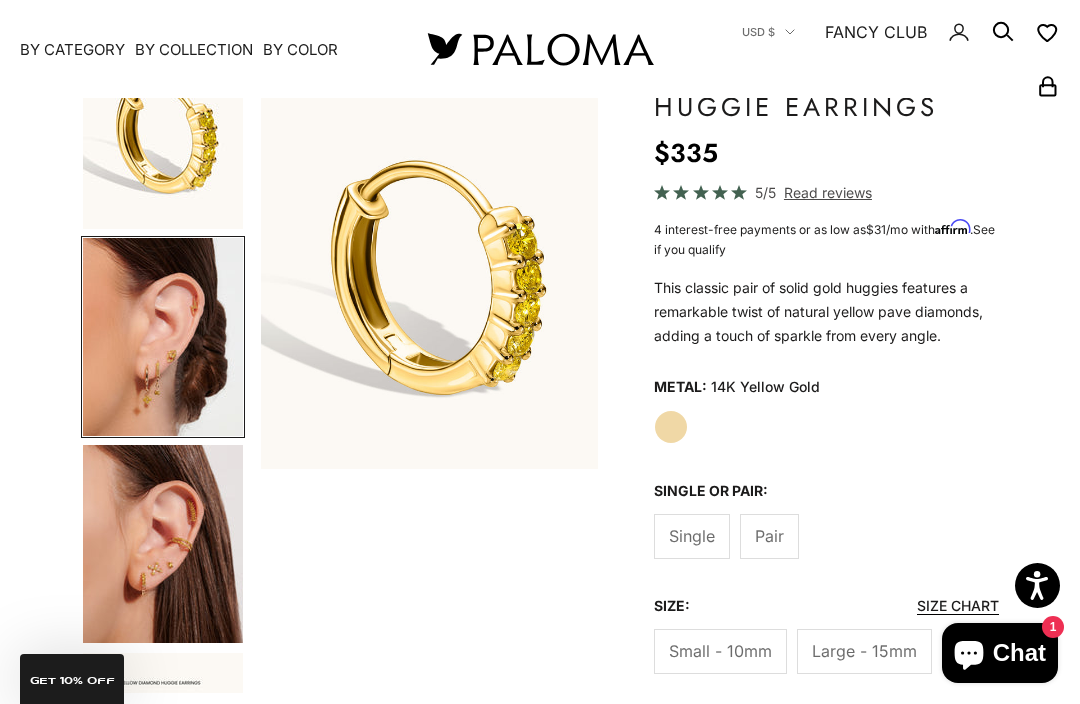 scroll, scrollTop: 0, scrollLeft: 2479, axis: horizontal 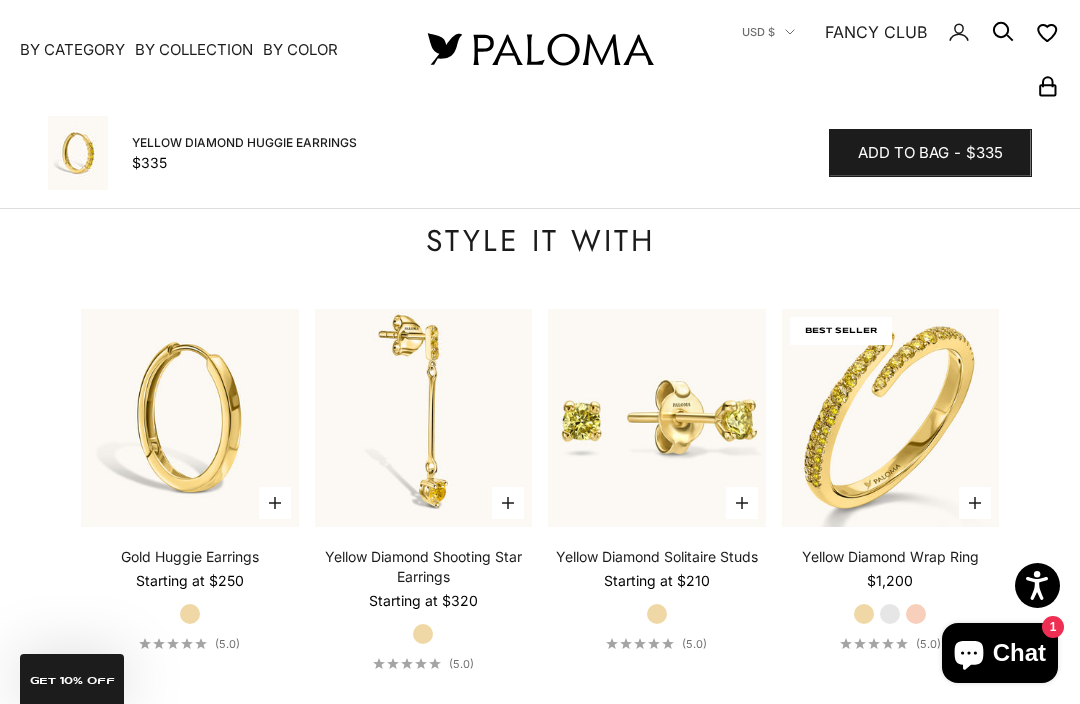 click at bounding box center [423, 417] 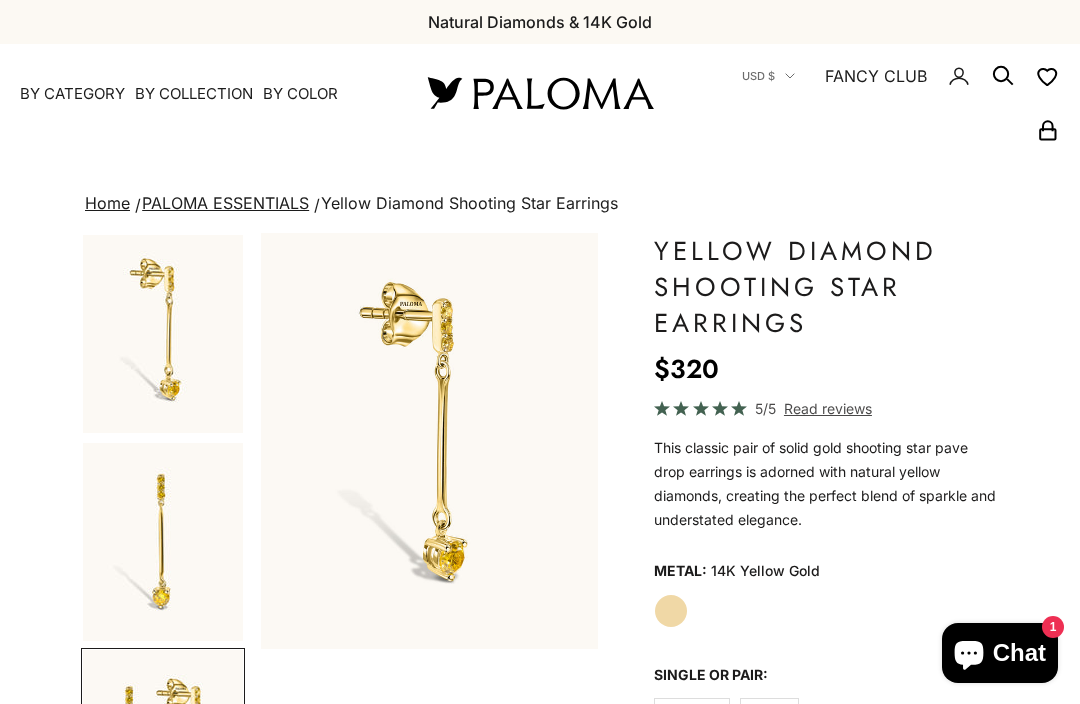 scroll, scrollTop: 0, scrollLeft: 0, axis: both 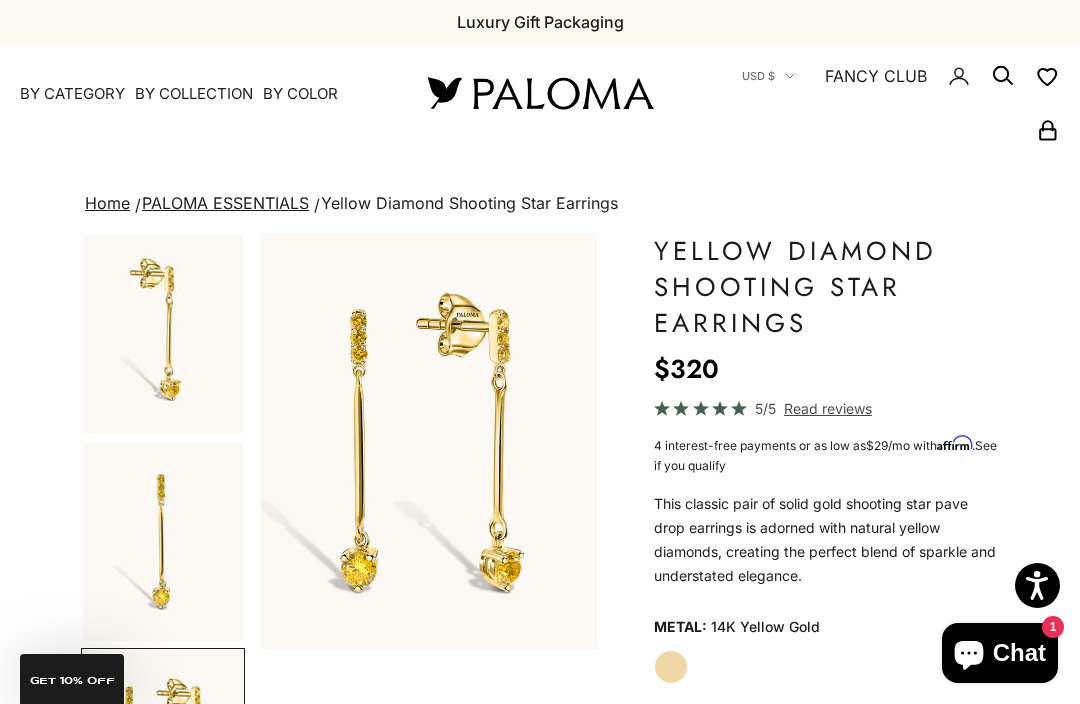 click at bounding box center [163, 542] 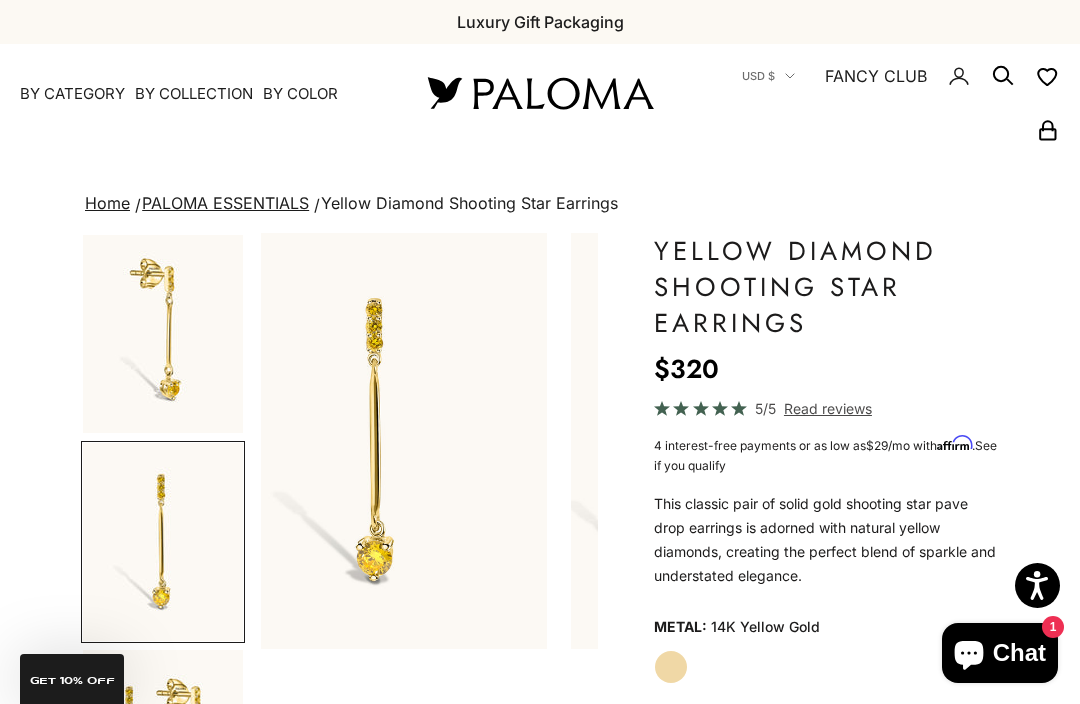 scroll, scrollTop: 0, scrollLeft: 361, axis: horizontal 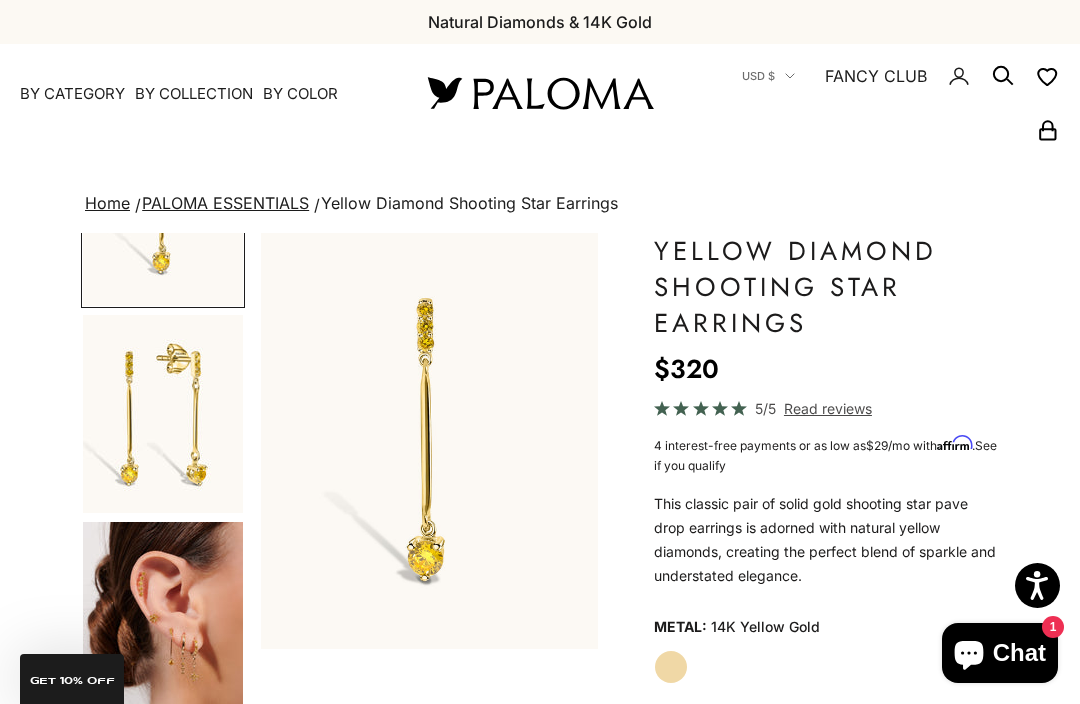 click at bounding box center [163, 414] 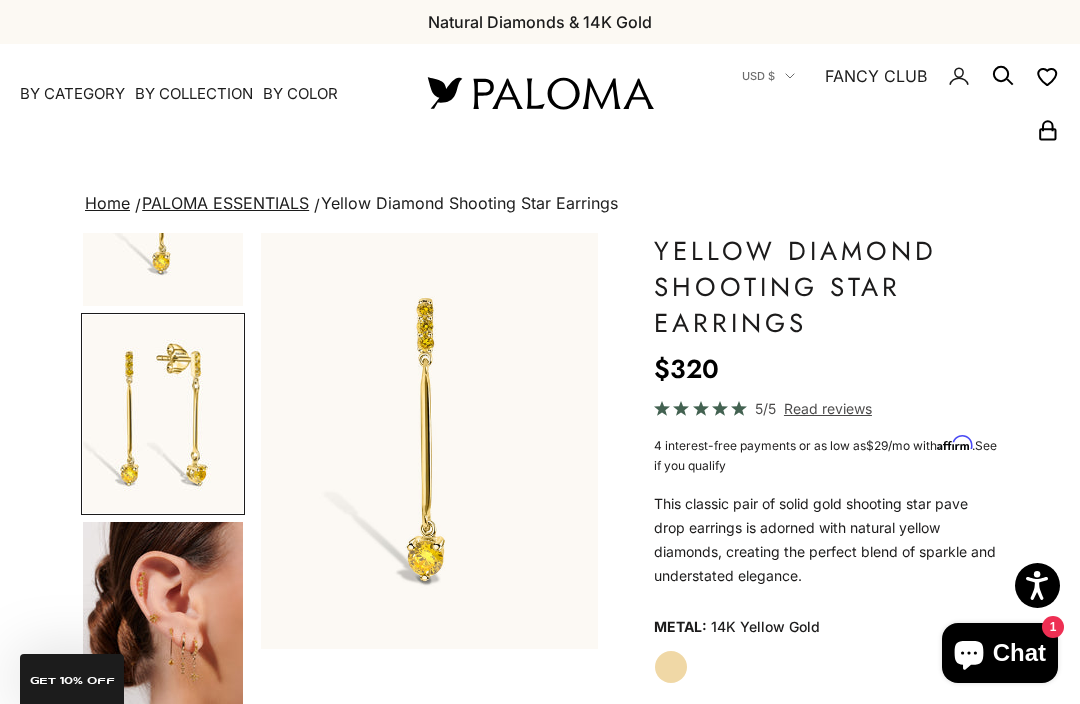 scroll, scrollTop: 194, scrollLeft: 0, axis: vertical 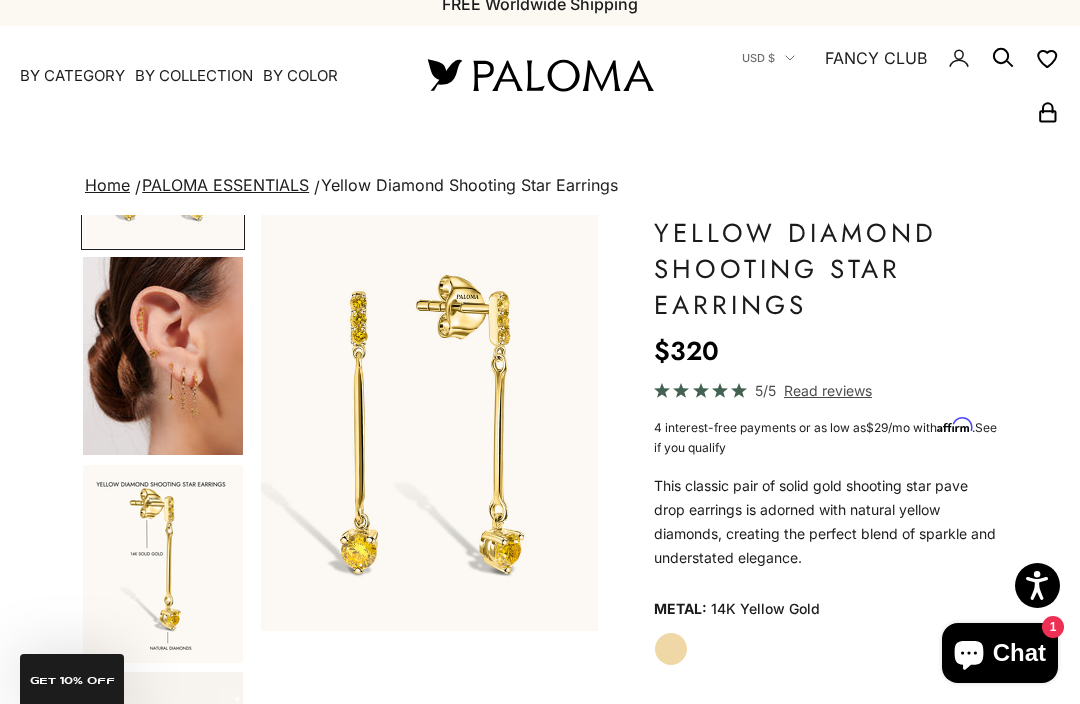 click at bounding box center [163, 356] 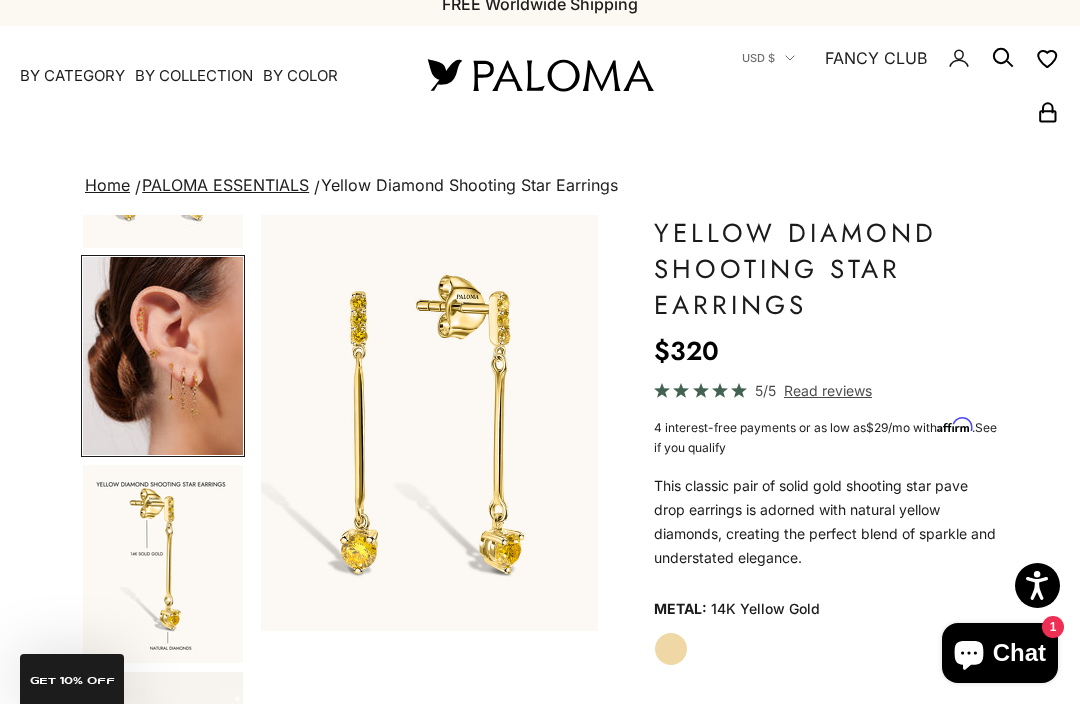 scroll, scrollTop: 507, scrollLeft: 0, axis: vertical 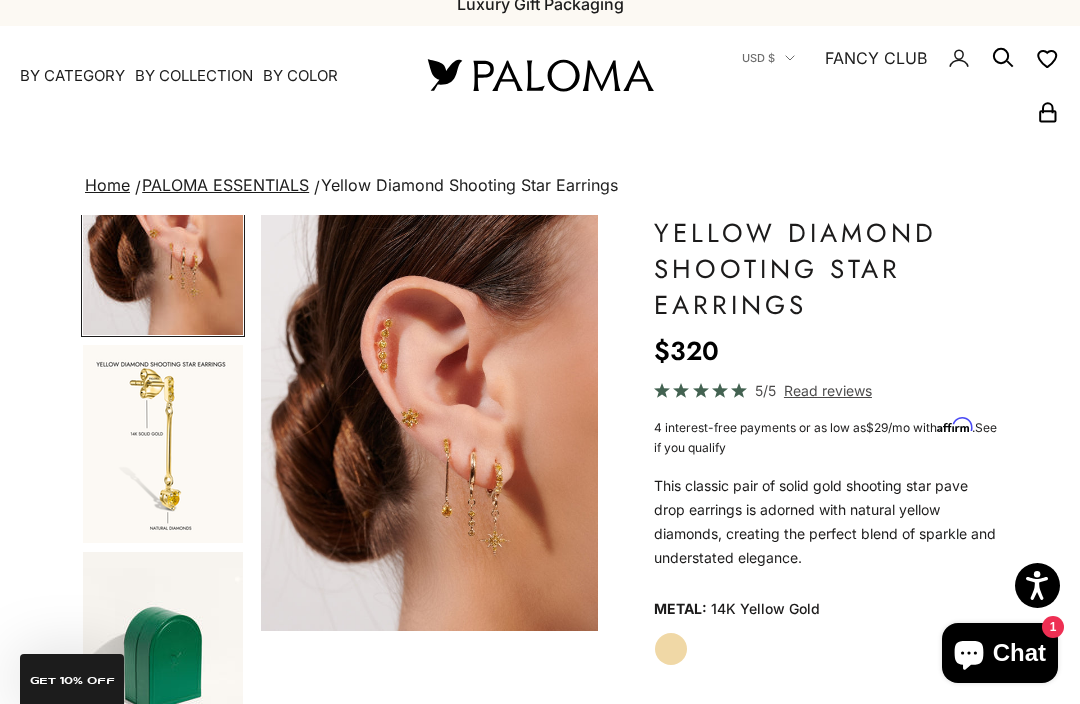 click at bounding box center (163, 444) 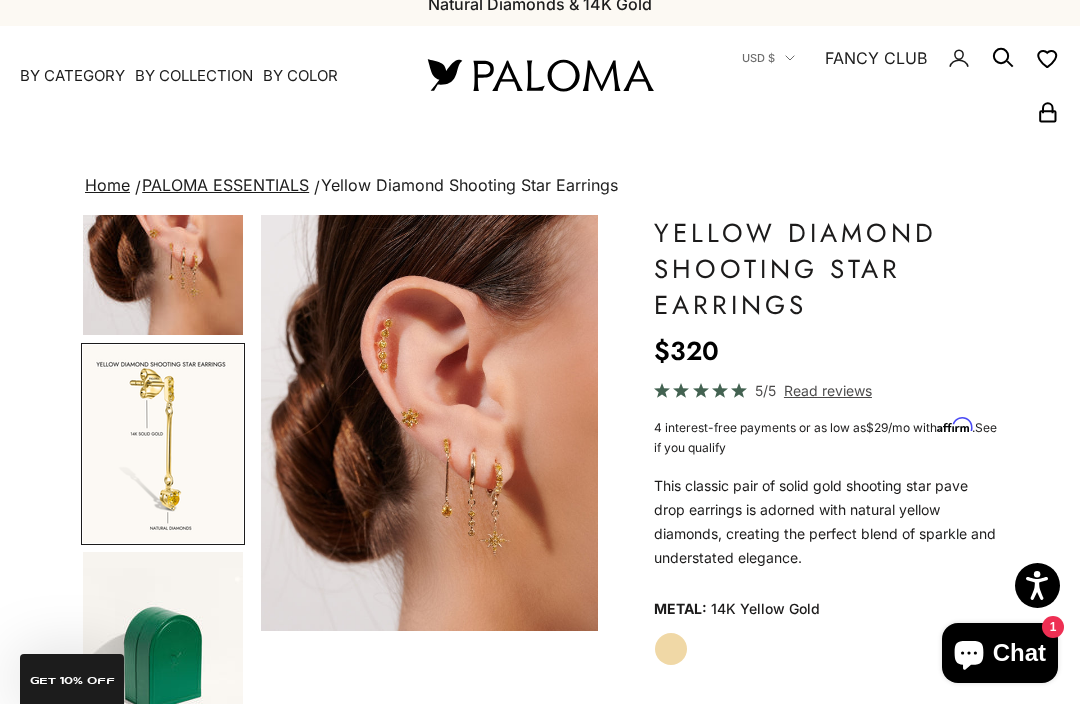 scroll, scrollTop: 616, scrollLeft: 0, axis: vertical 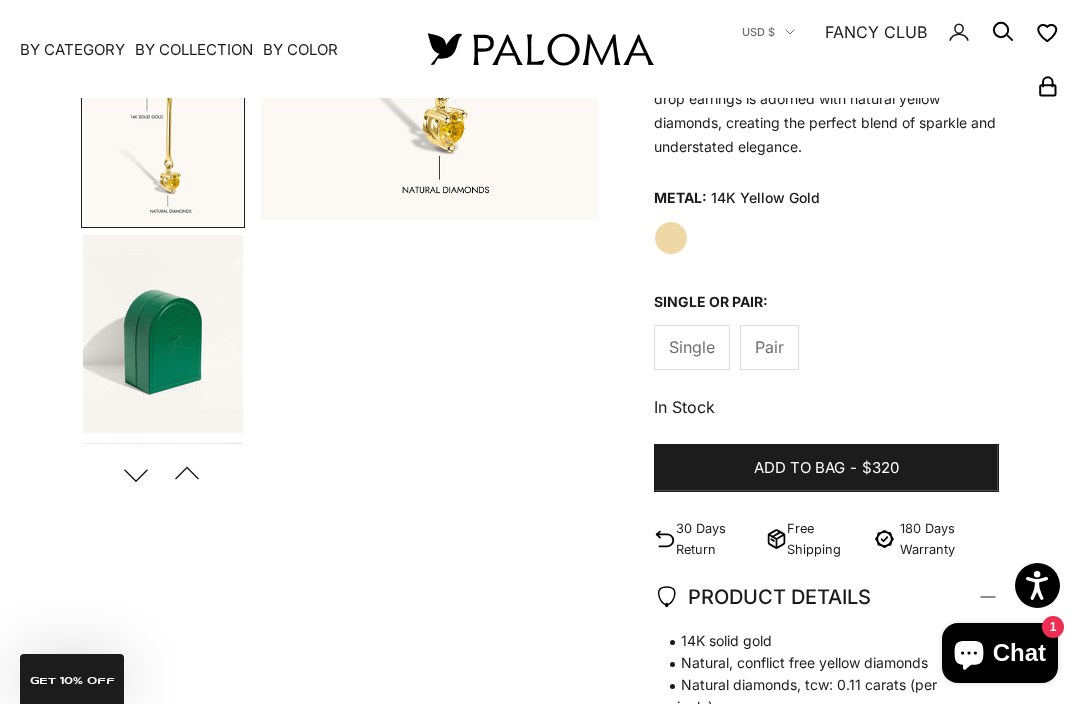 click on "Next" at bounding box center (135, 474) 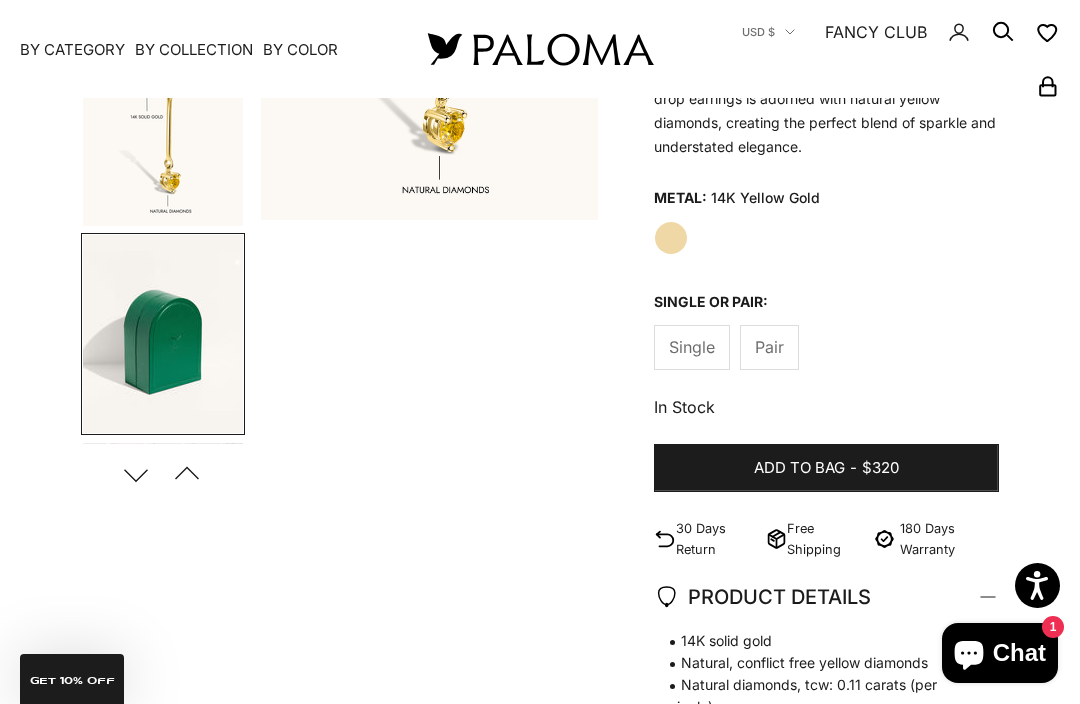 scroll, scrollTop: 648, scrollLeft: 0, axis: vertical 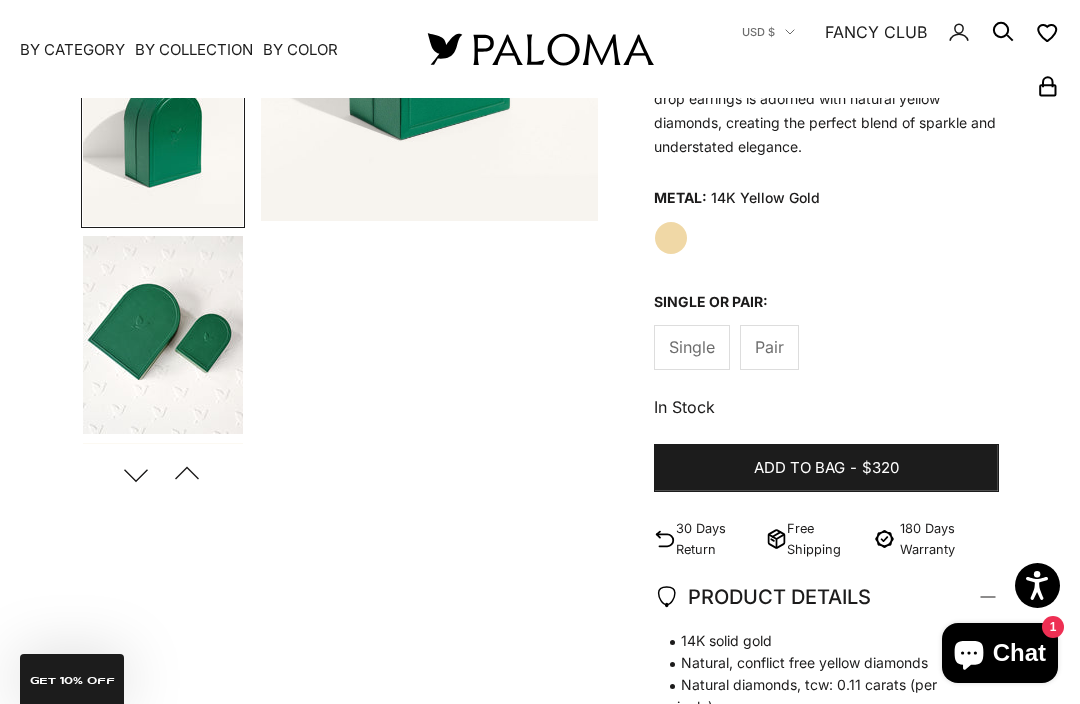 click on "Next" at bounding box center [135, 474] 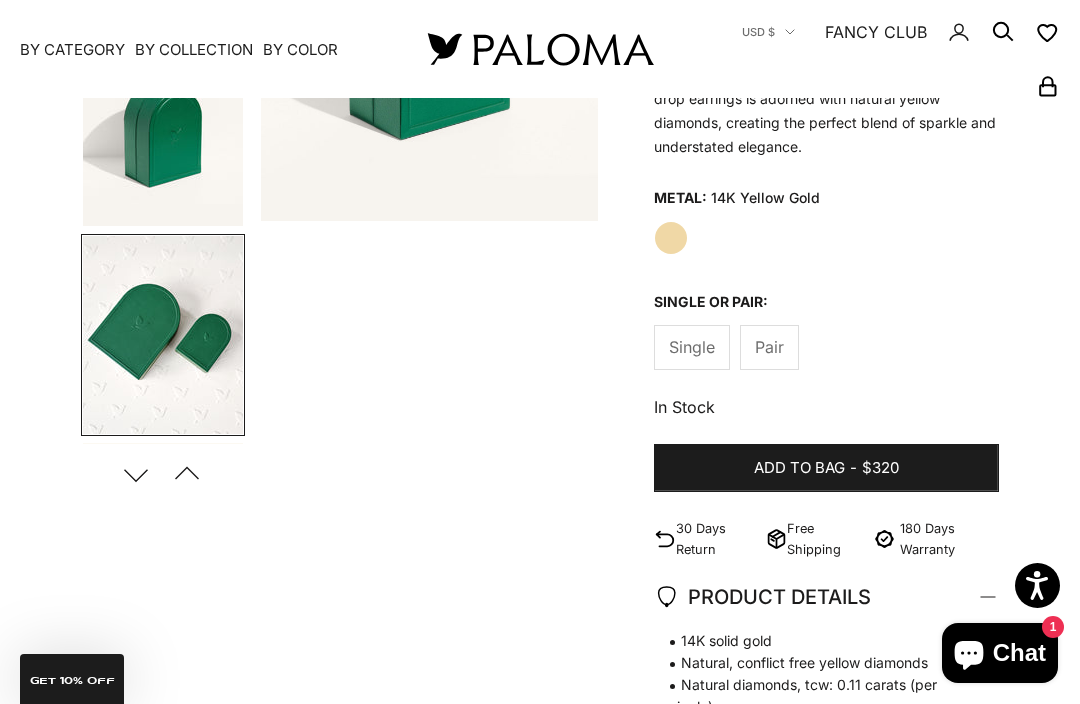 scroll, scrollTop: 854, scrollLeft: 0, axis: vertical 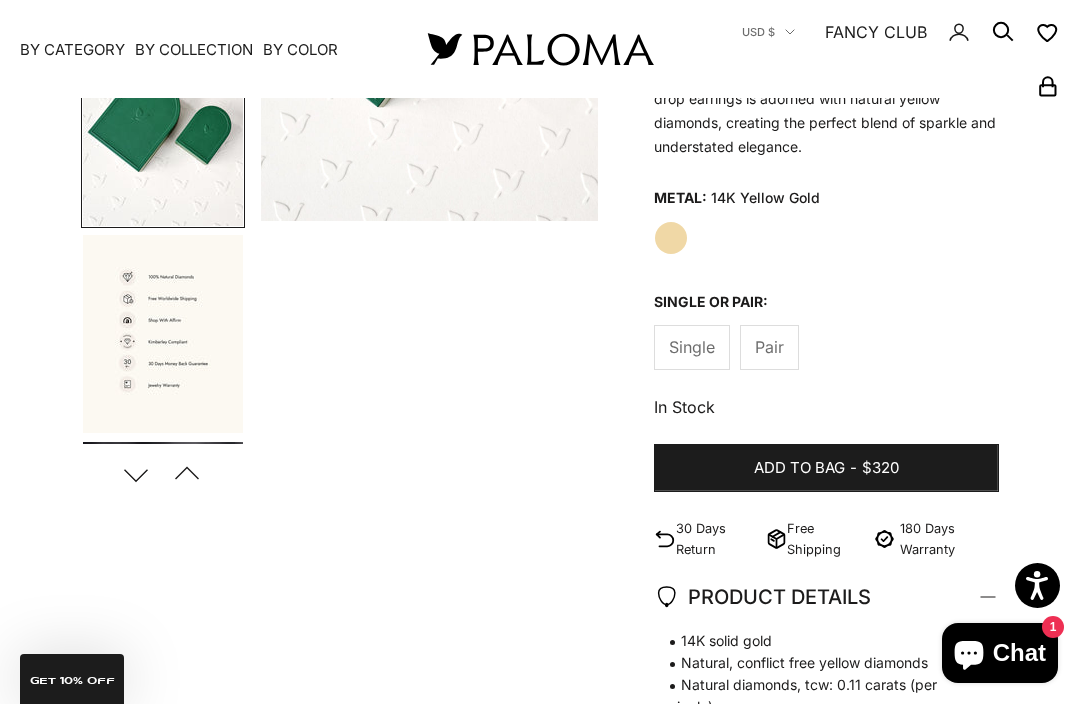 click on "Next" at bounding box center [135, 474] 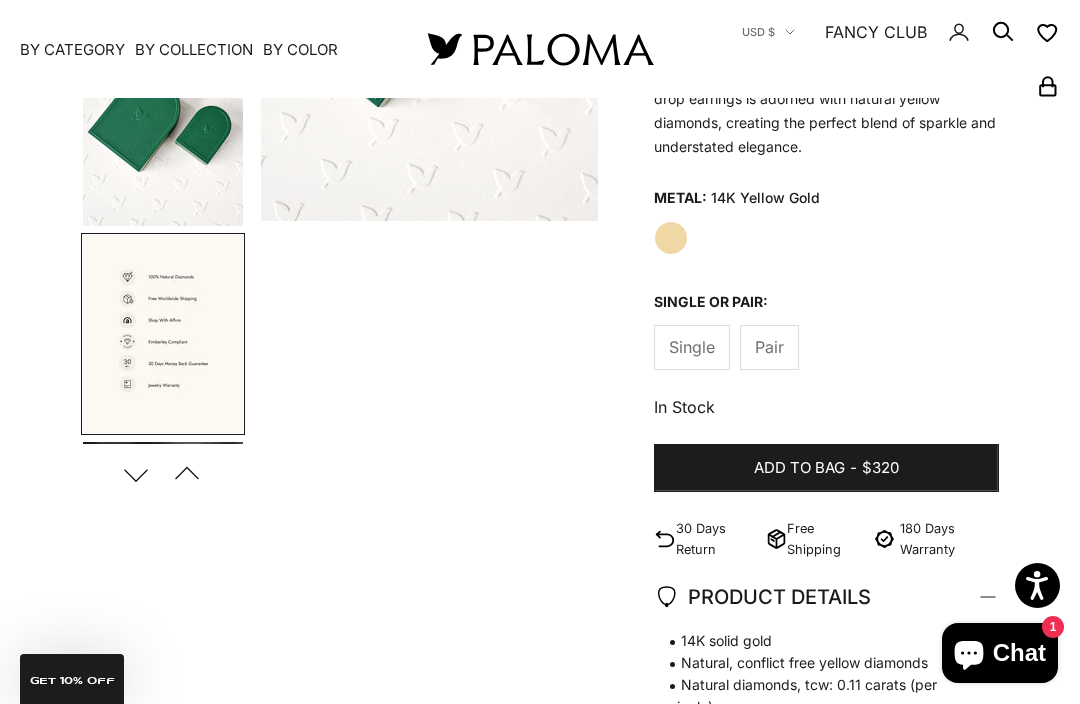 scroll, scrollTop: 0, scrollLeft: 2240, axis: horizontal 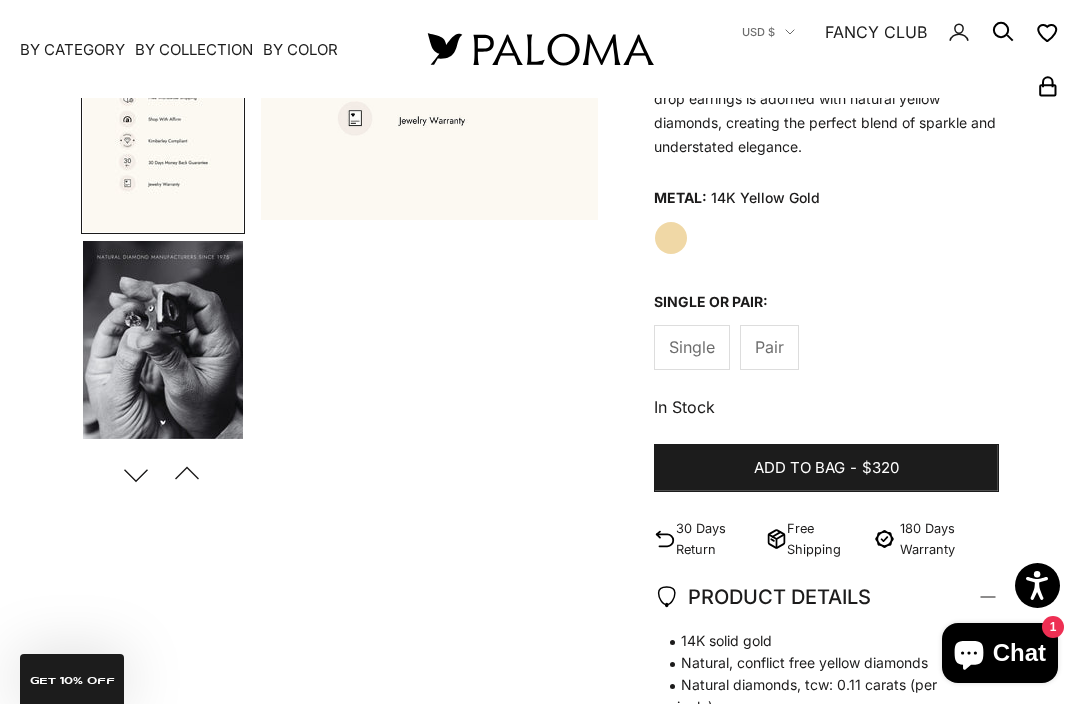 click on "Next" at bounding box center [135, 474] 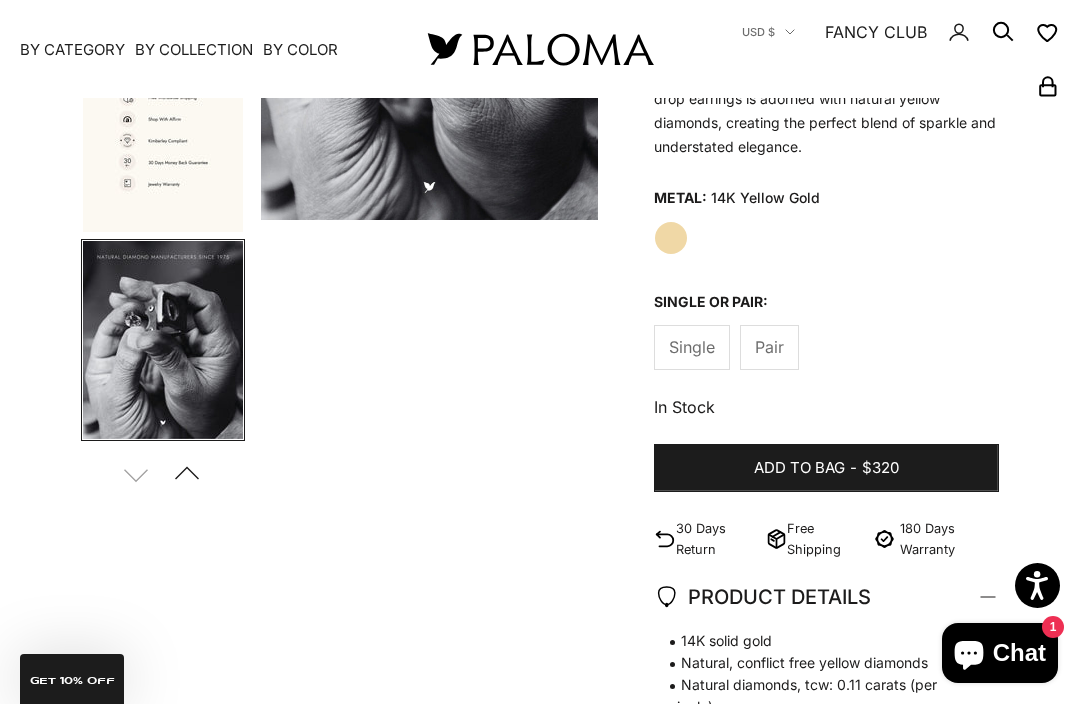 click on "Next
Previous" at bounding box center [161, 474] 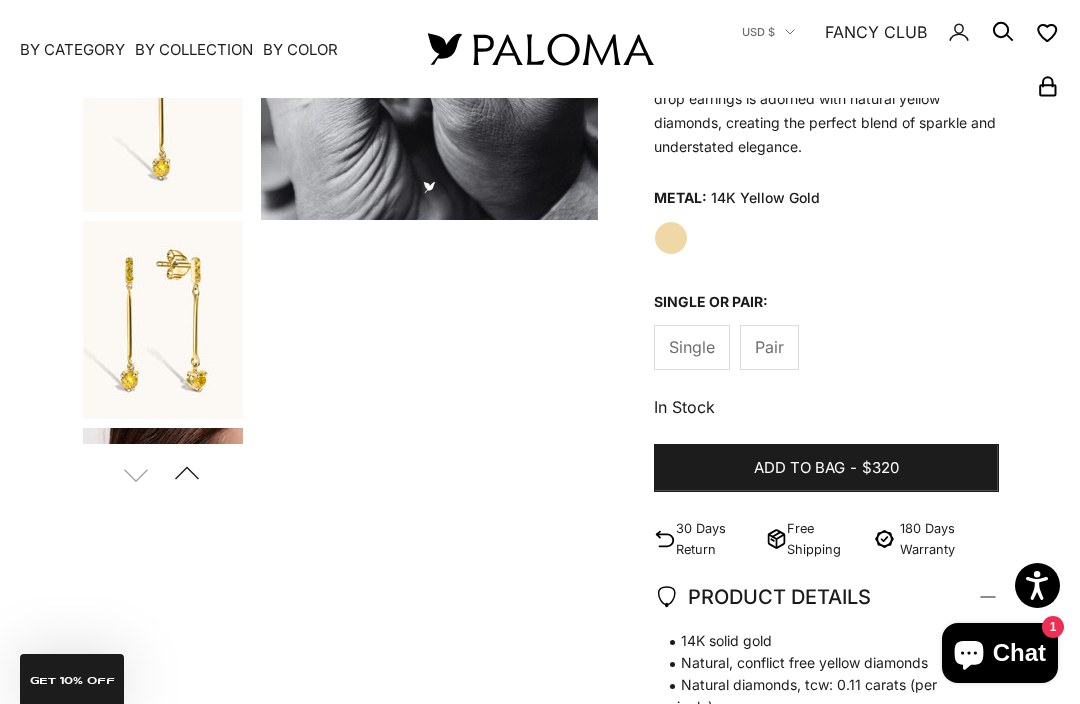 click at bounding box center (163, 113) 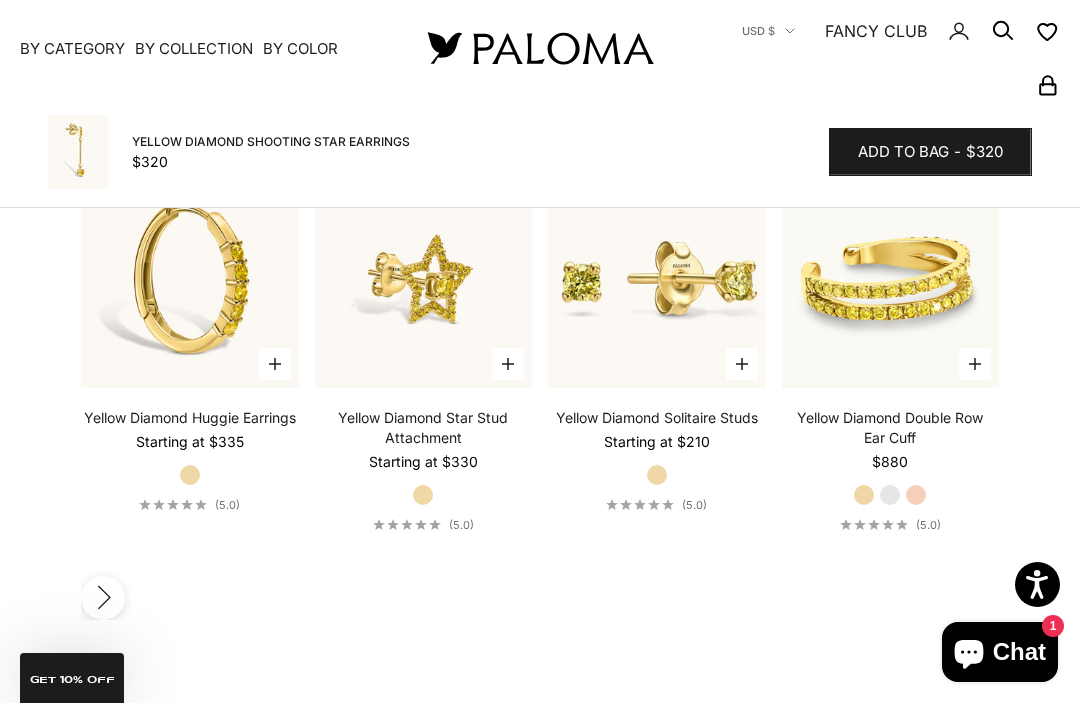 scroll, scrollTop: 2303, scrollLeft: 0, axis: vertical 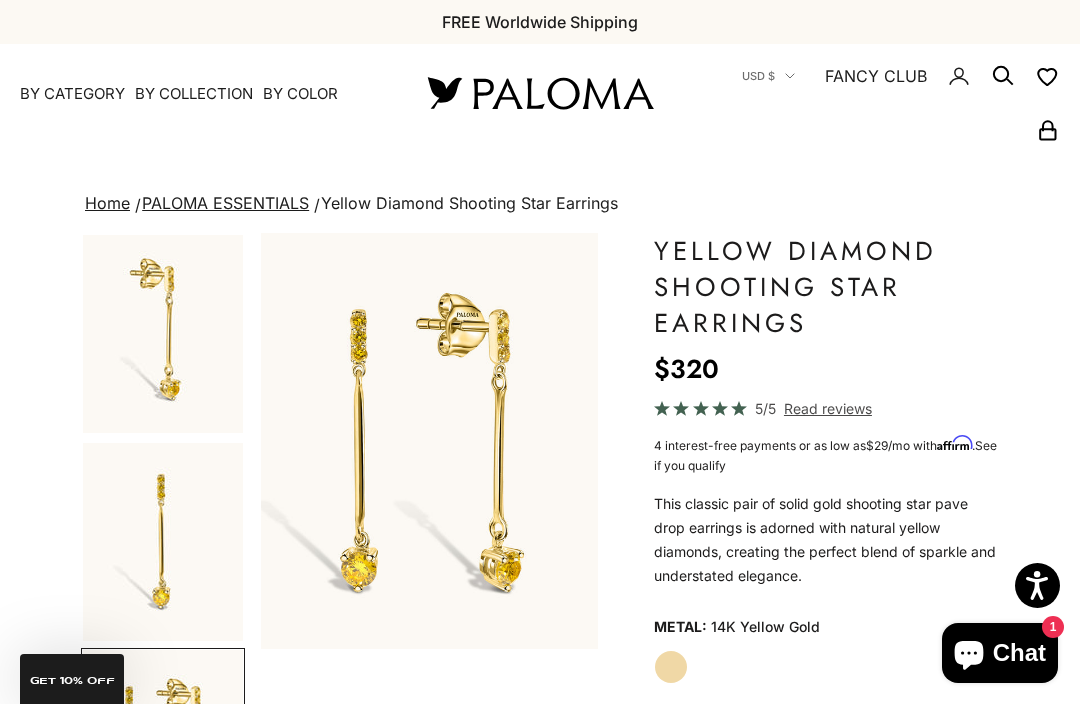click on "By Category" at bounding box center [72, 94] 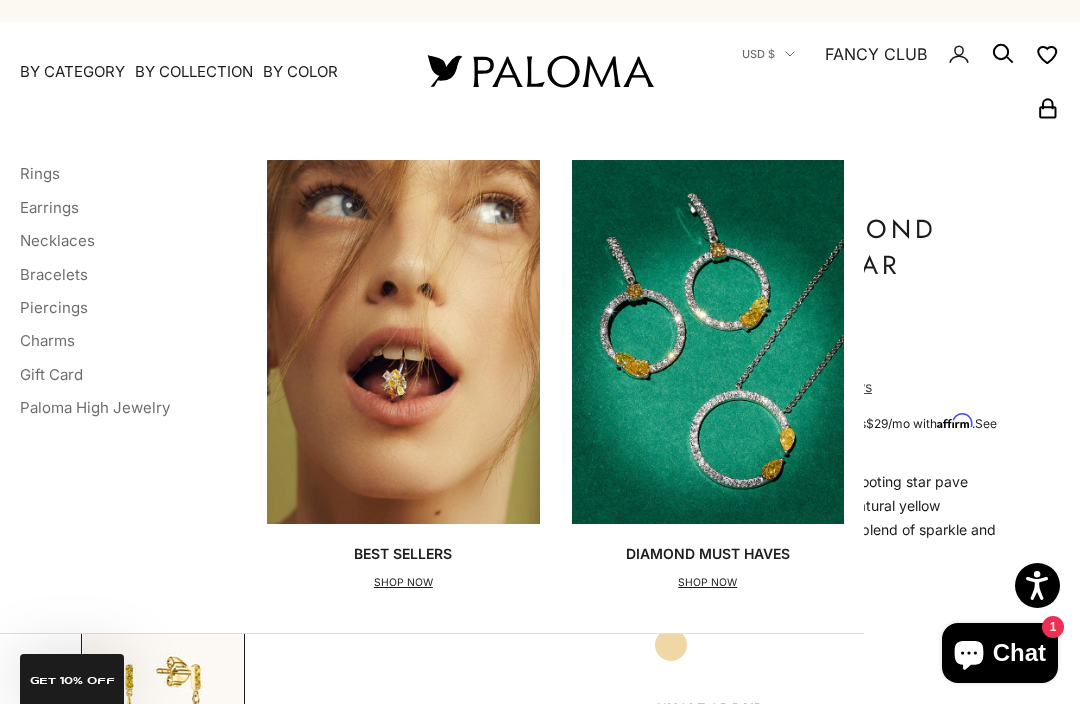 scroll, scrollTop: 21, scrollLeft: 0, axis: vertical 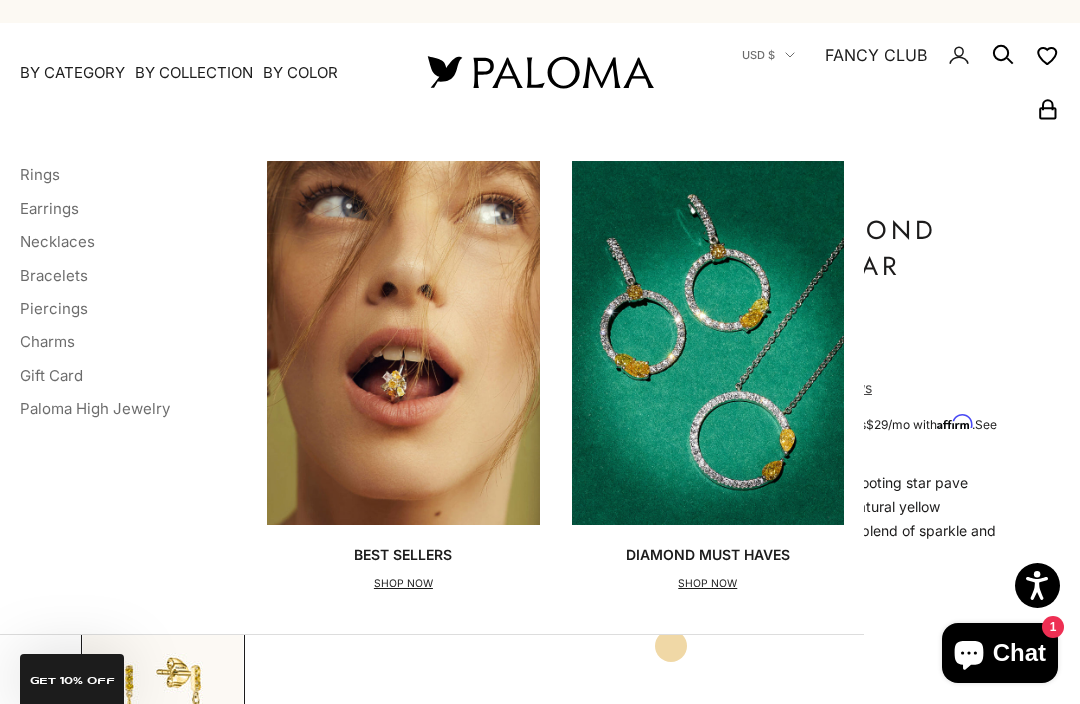 click on "Earrings" at bounding box center [49, 208] 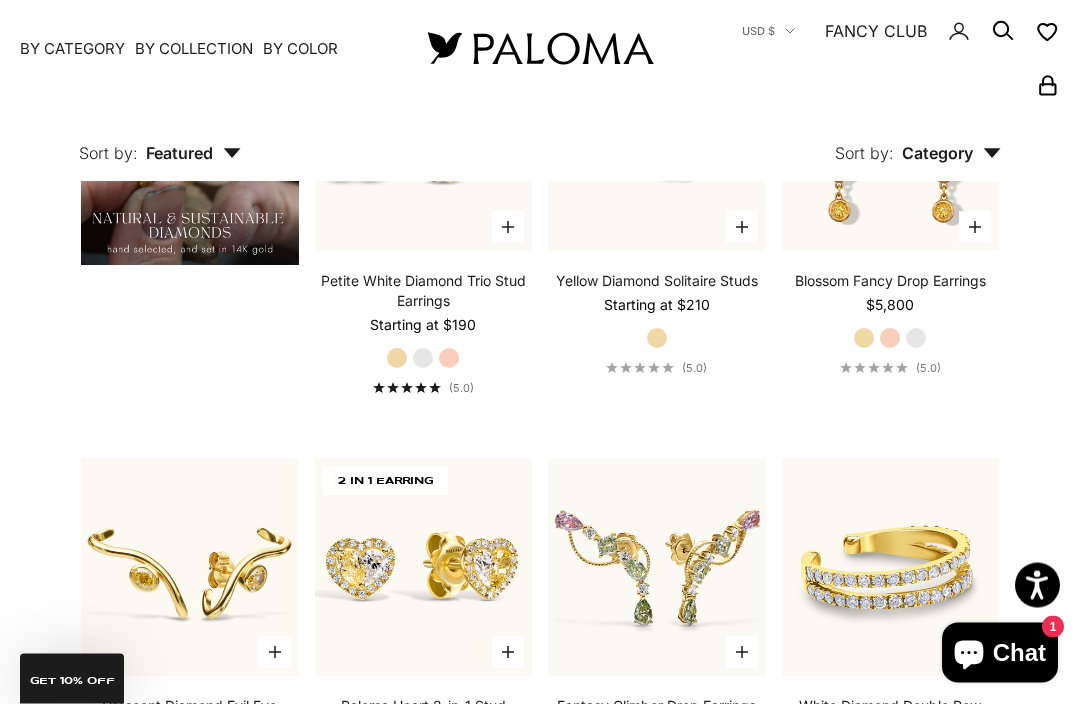 scroll, scrollTop: 1444, scrollLeft: 0, axis: vertical 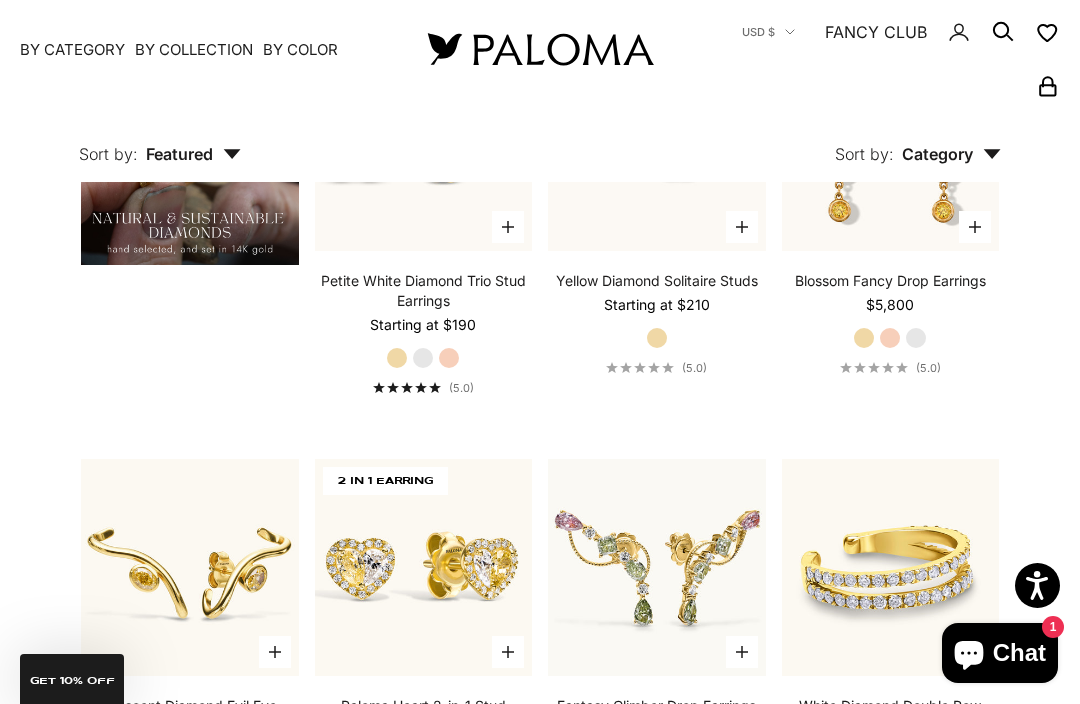 click on "By Category" at bounding box center (72, 49) 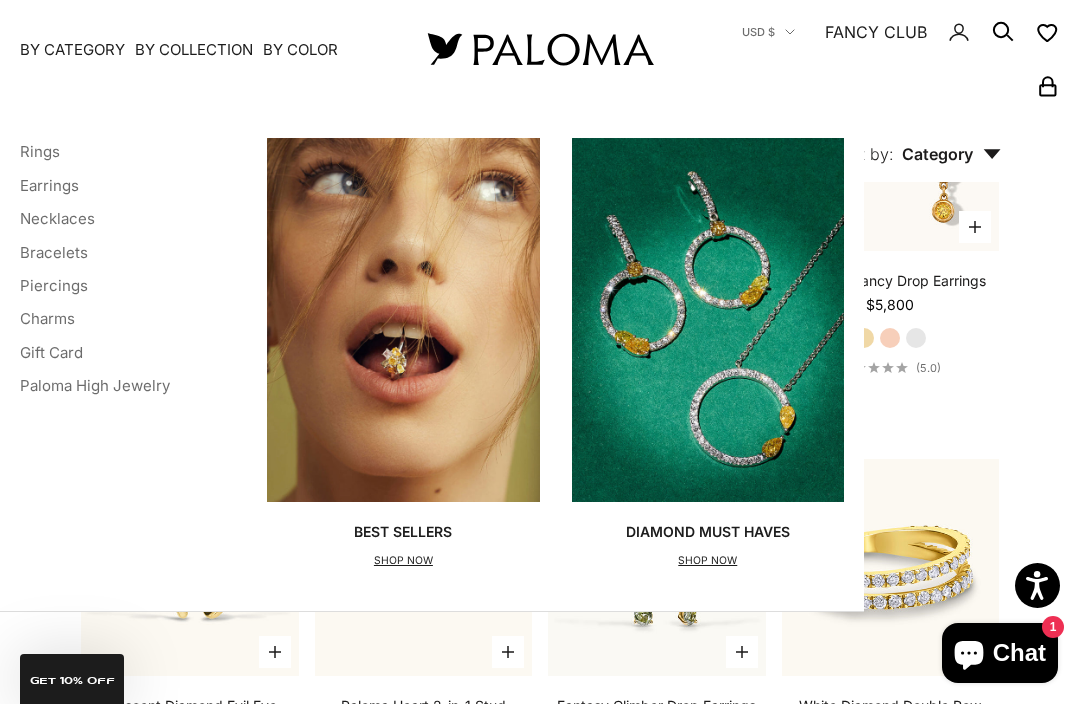 click on "Necklaces" at bounding box center [57, 218] 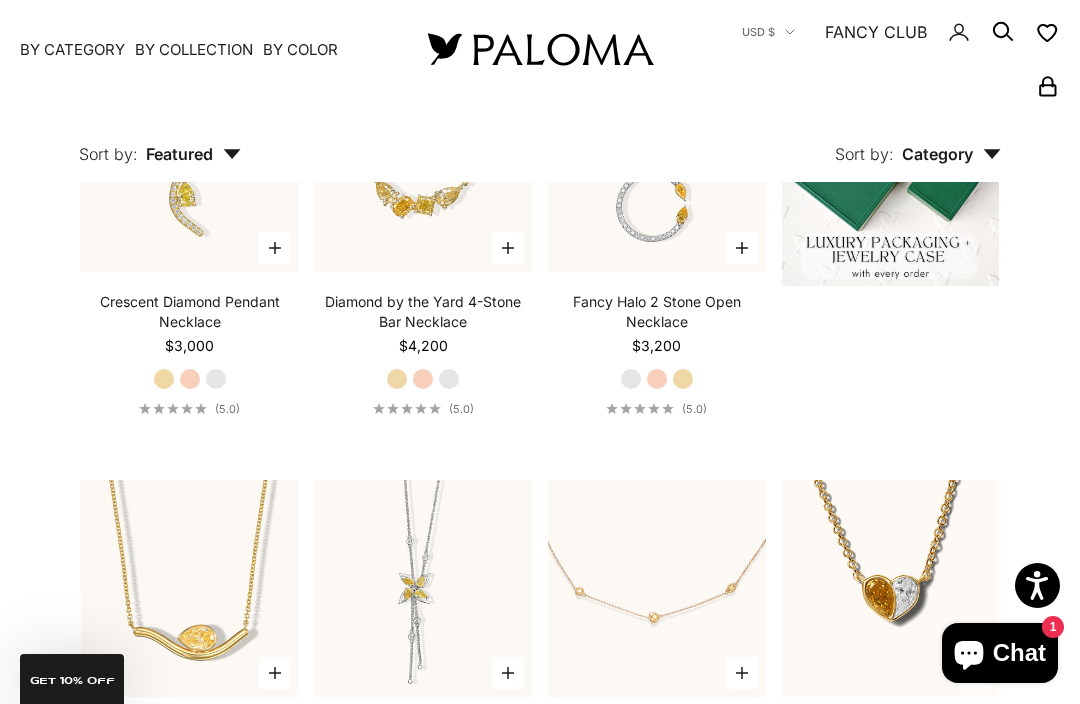 scroll, scrollTop: 571, scrollLeft: 0, axis: vertical 